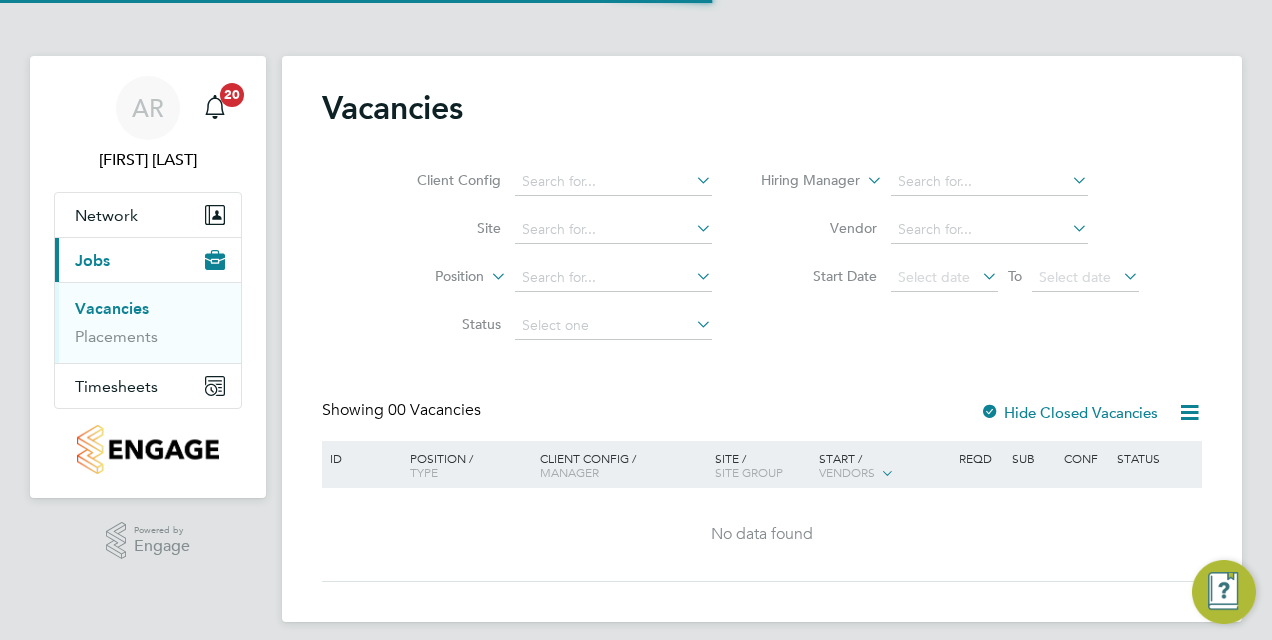 scroll, scrollTop: 0, scrollLeft: 0, axis: both 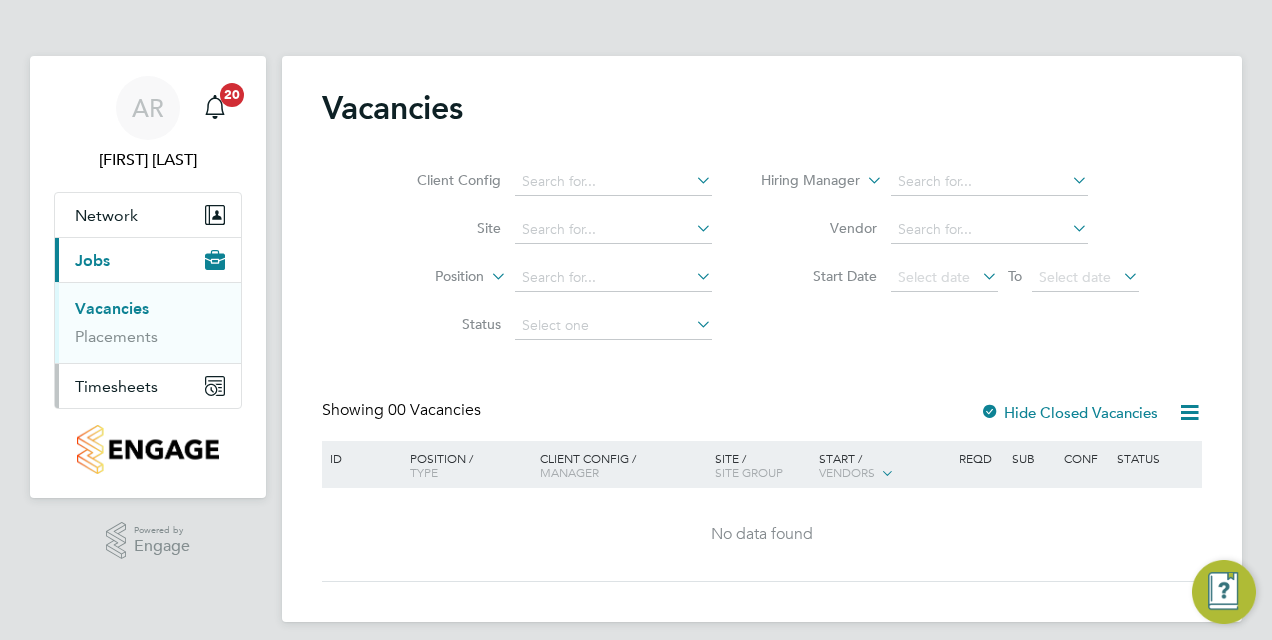 click on "Timesheets" at bounding box center (116, 386) 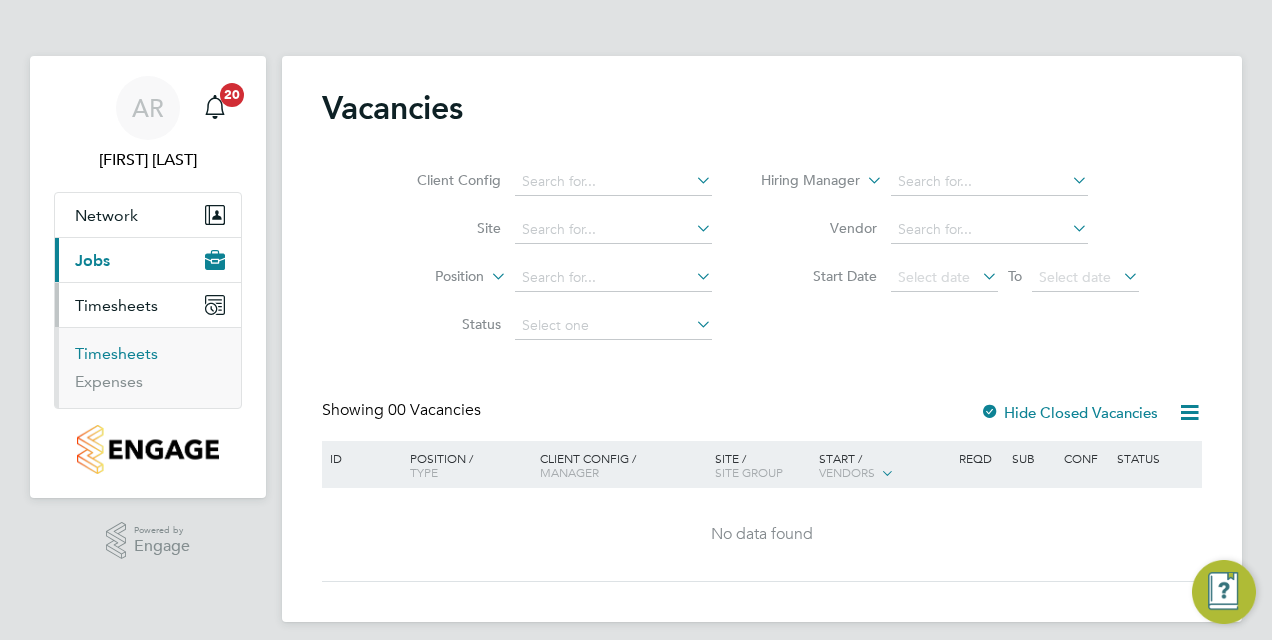 click on "Timesheets" at bounding box center [116, 353] 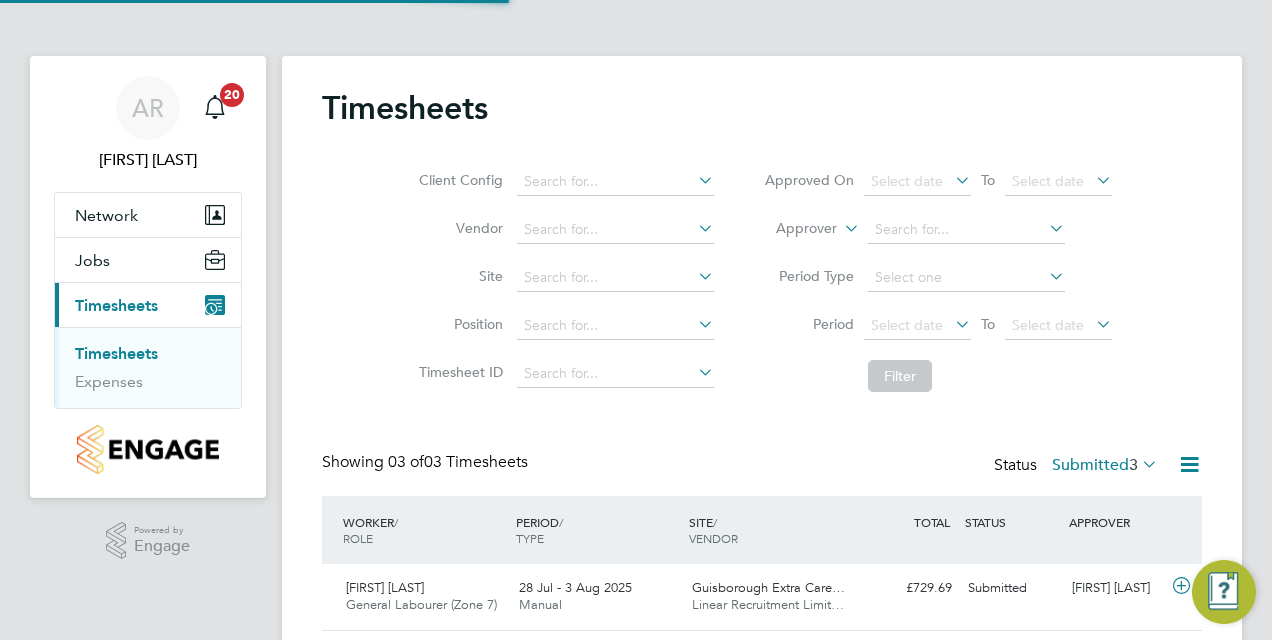 scroll, scrollTop: 10, scrollLeft: 10, axis: both 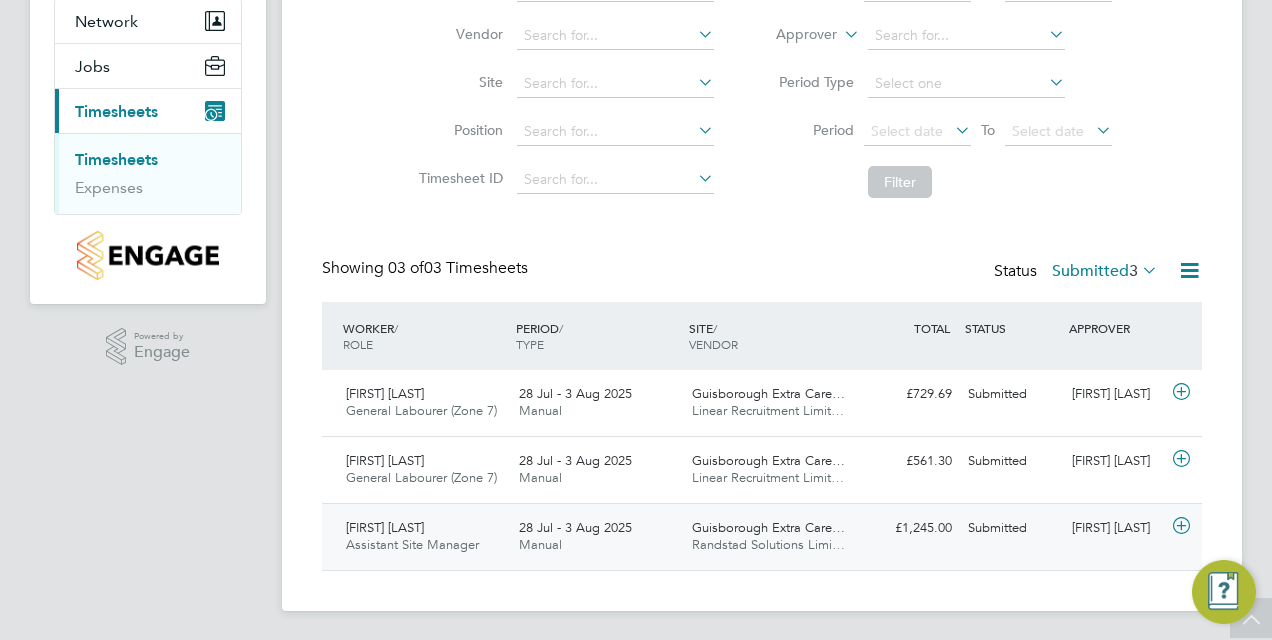 click on "Guisborough Extra Care…" 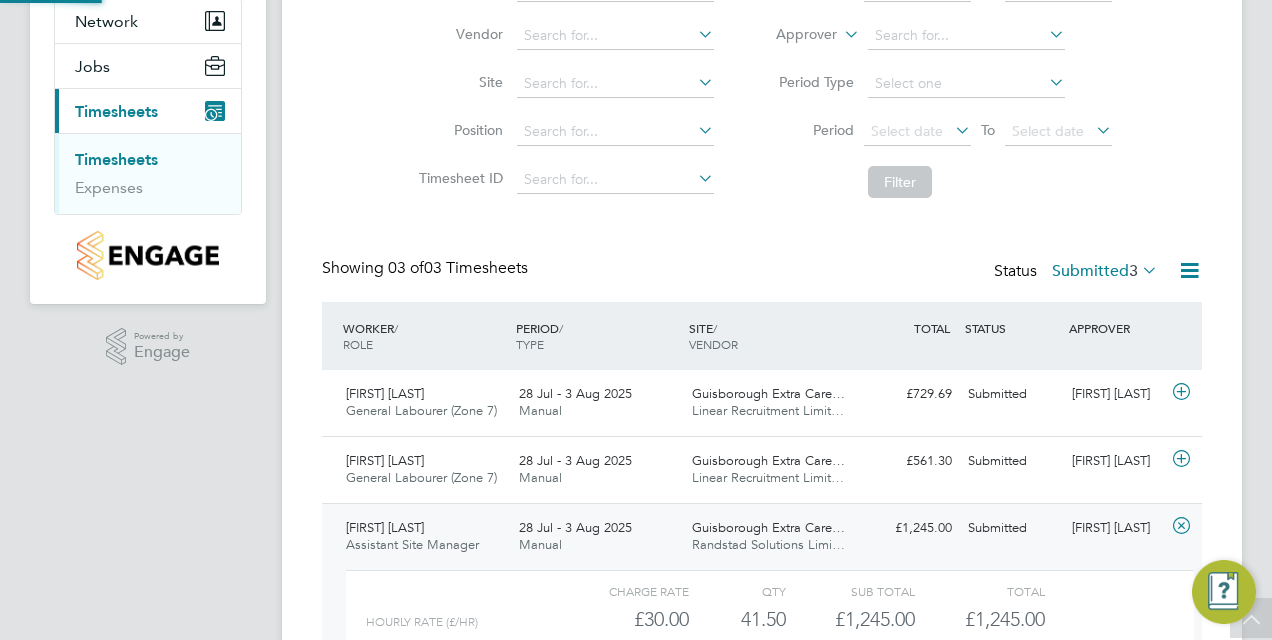 scroll, scrollTop: 10, scrollLeft: 10, axis: both 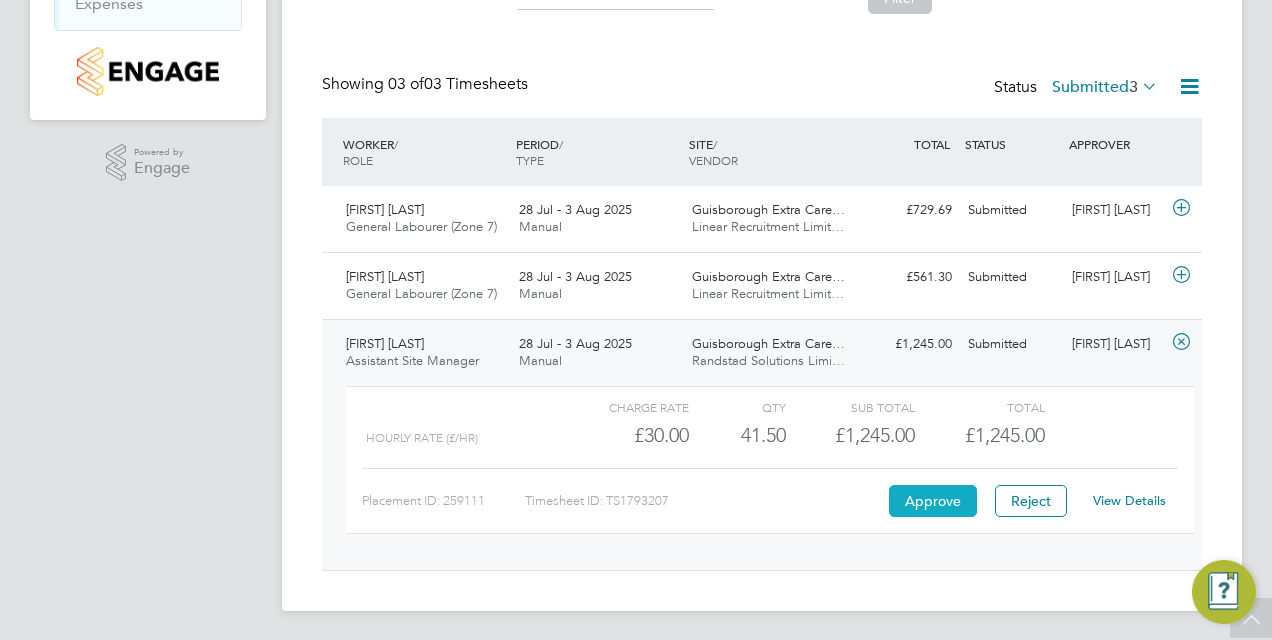 click on "Approve" 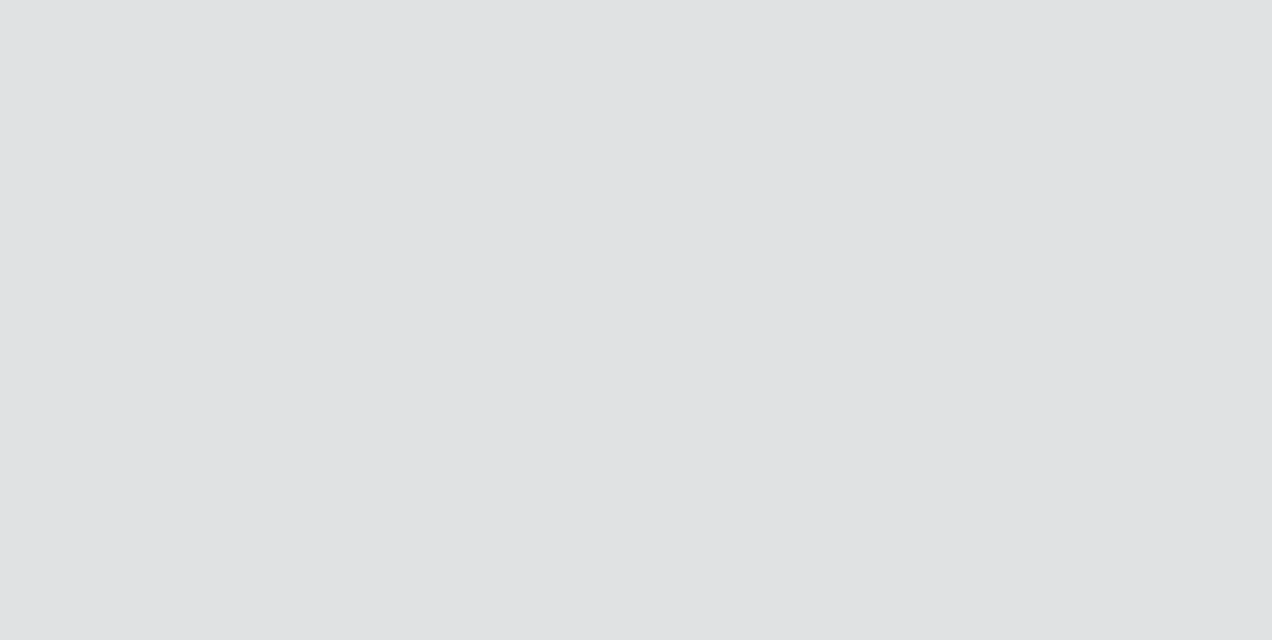 scroll, scrollTop: 0, scrollLeft: 0, axis: both 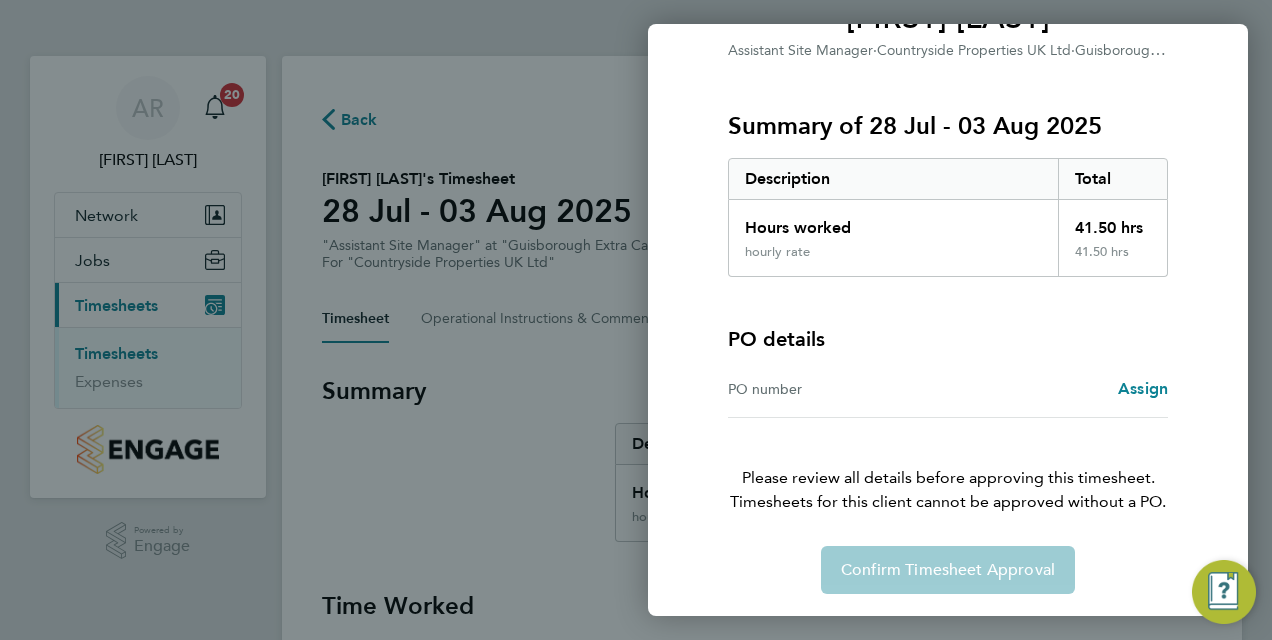 click on "Confirm Timesheet Approval" 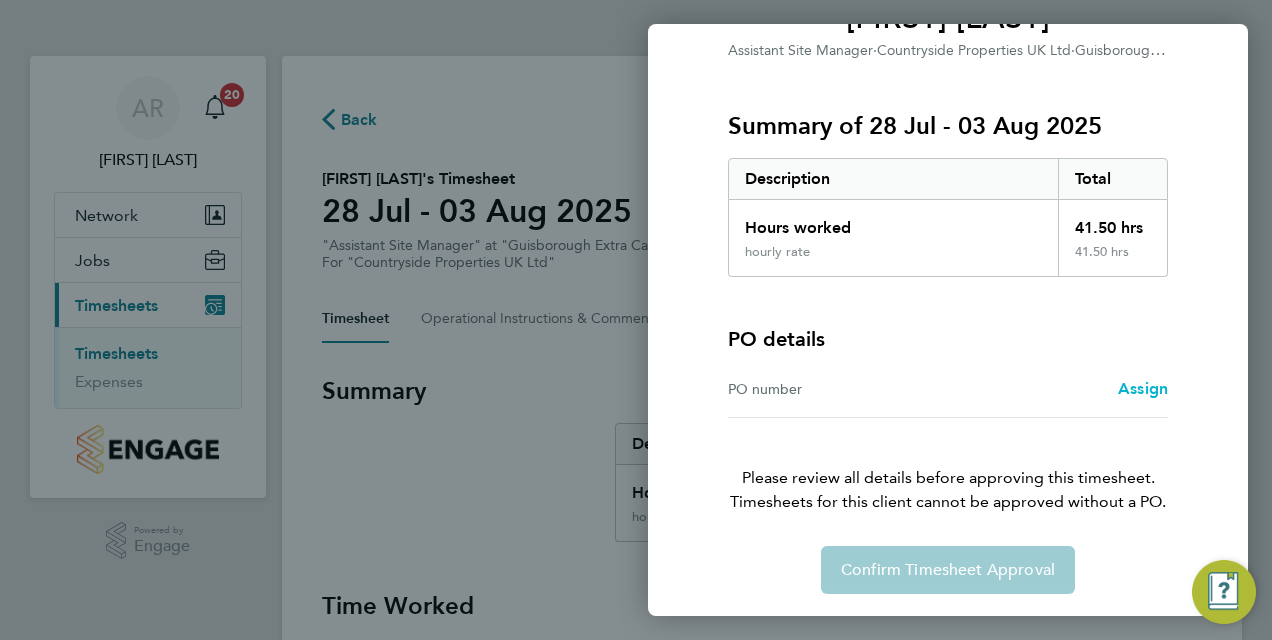 click on "Assign" at bounding box center [1143, 388] 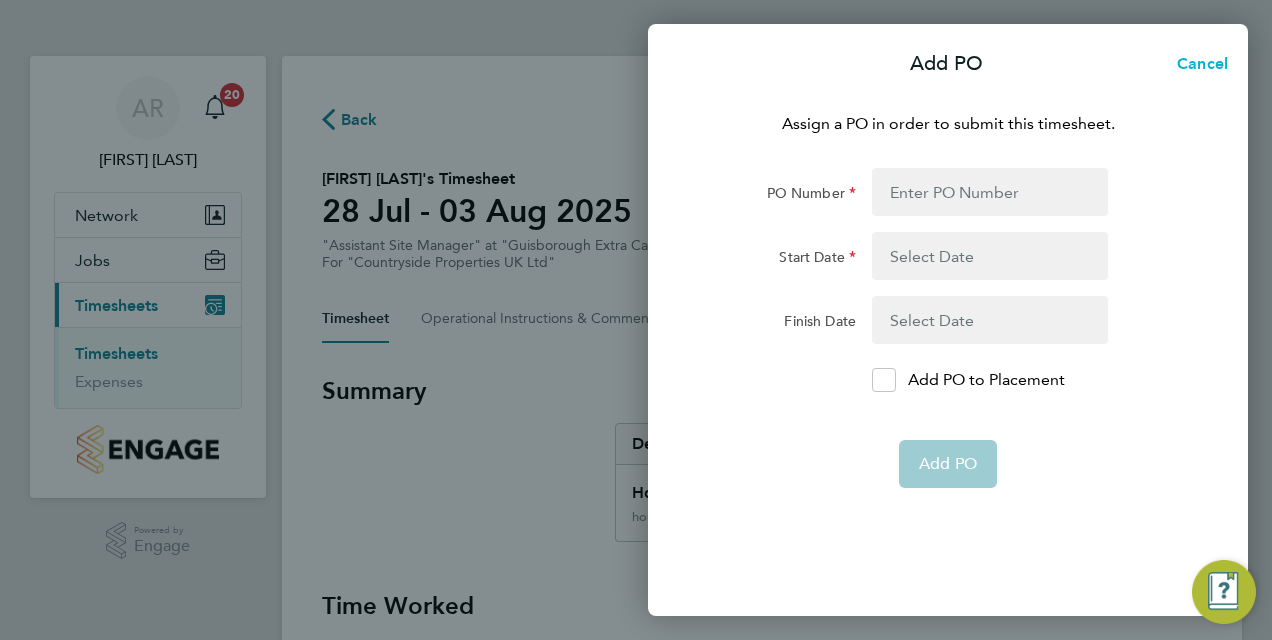 click on "Cancel" 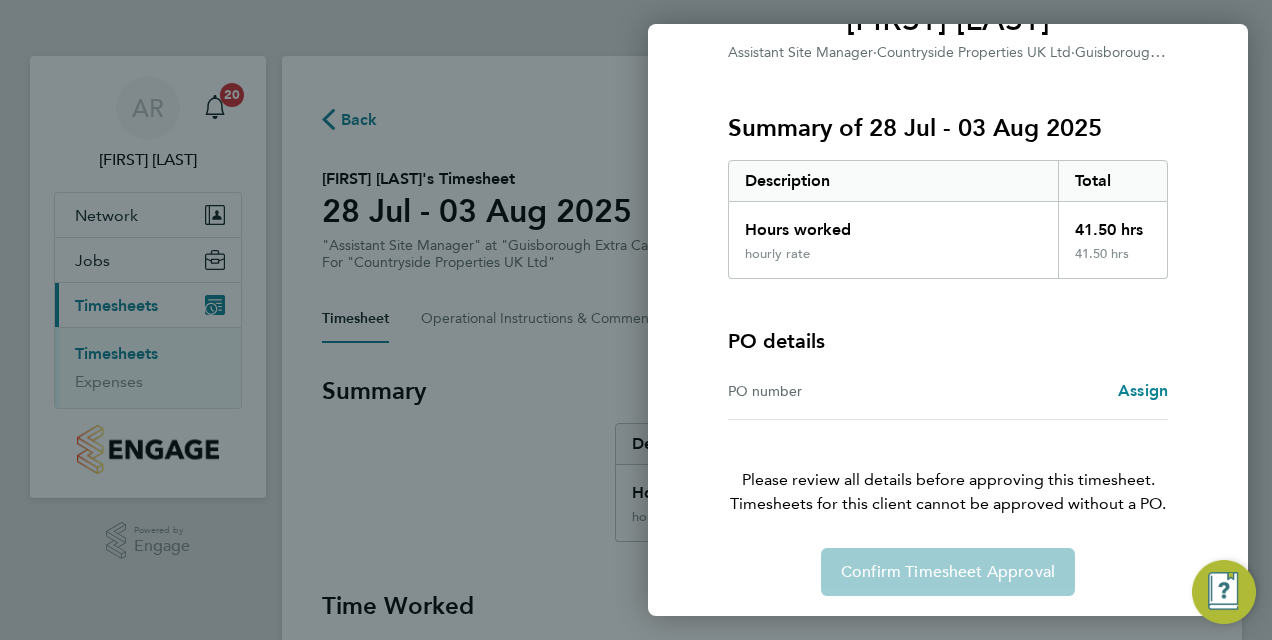 scroll, scrollTop: 202, scrollLeft: 0, axis: vertical 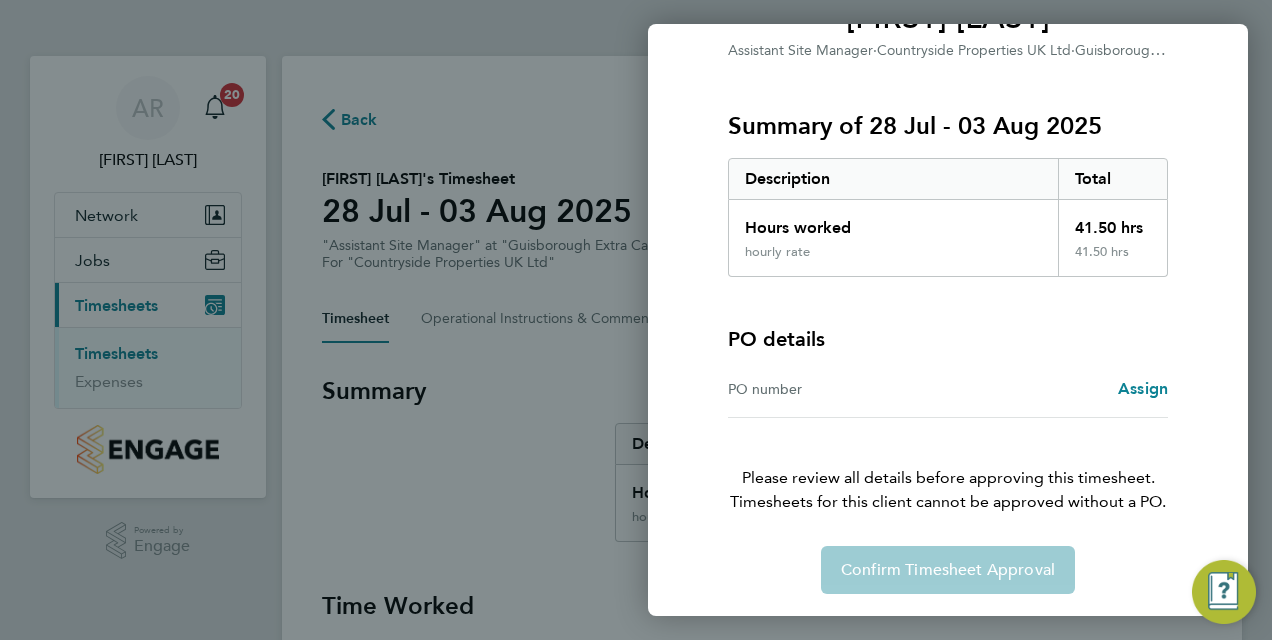 click on "Timesheet approval of   [FIRST] [LAST]   Assistant Site Manager   ·   Countryside Properties UK Ltd   ·   Guisborough Extra Care (Housing 21)   Summary of 28 Jul - 03 Aug 2025   Description   Total   Hours worked   41.50 hrs   hourly rate   41.50 hrs  PO details  PO number   Assign   Please review all details before approving this timesheet.   Timesheets for this client cannot be approved without a PO.   Confirm Timesheet Approval" 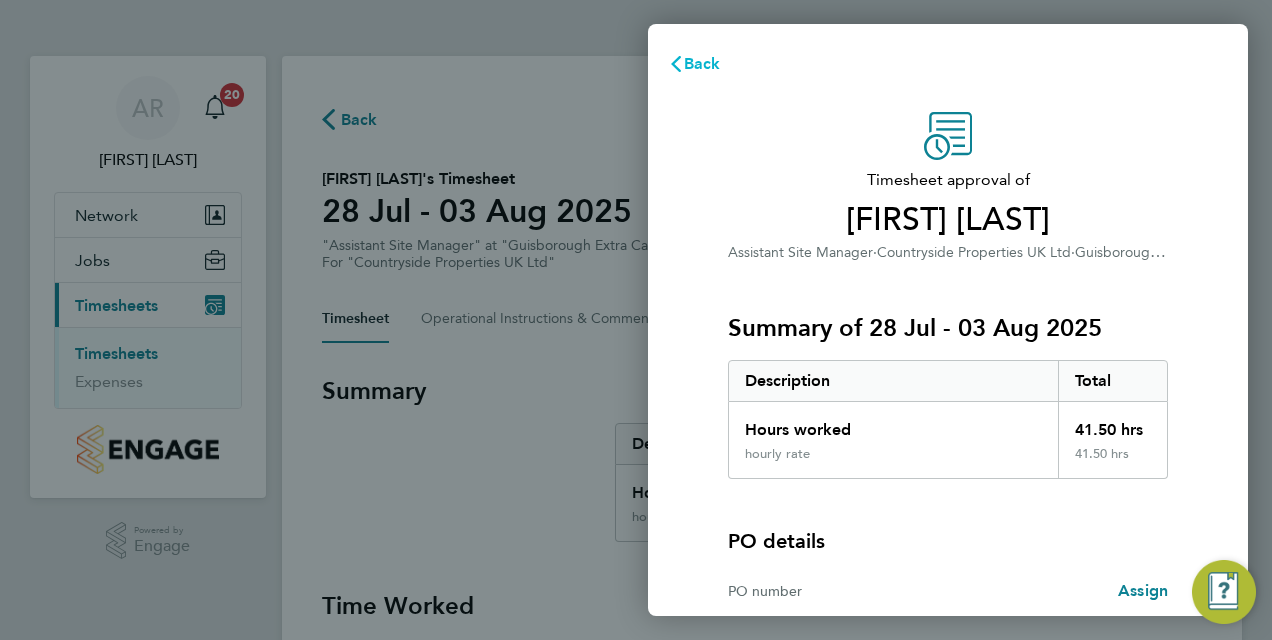 click on "Back" 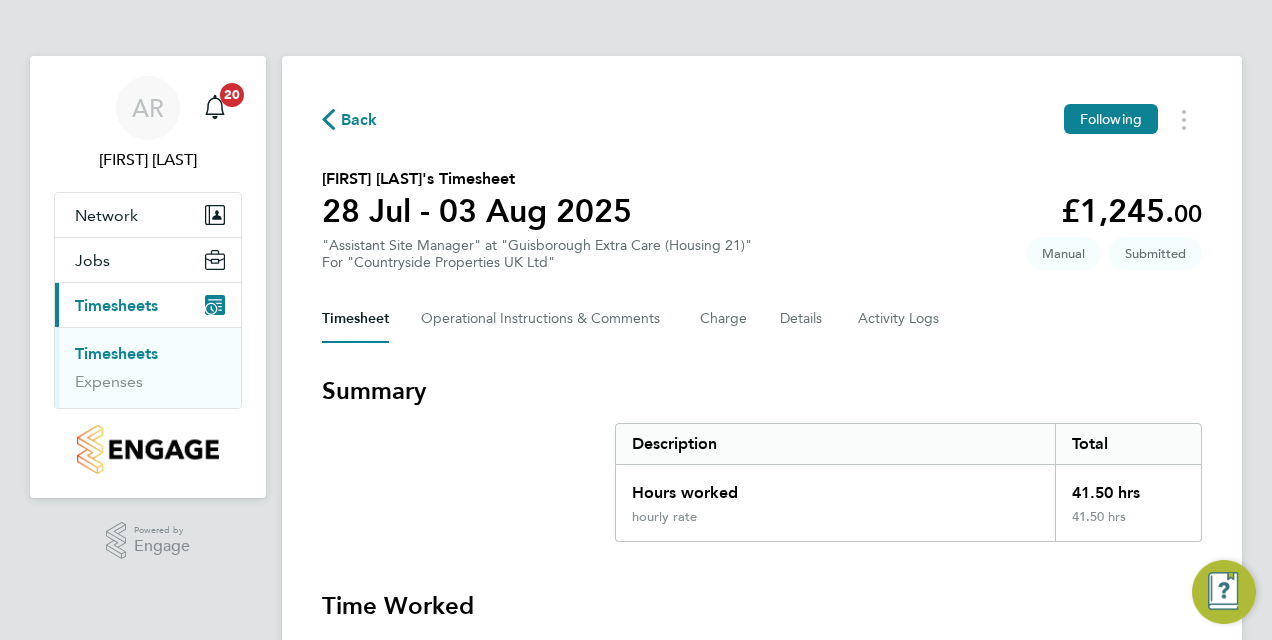 click on "Timesheets" at bounding box center (116, 353) 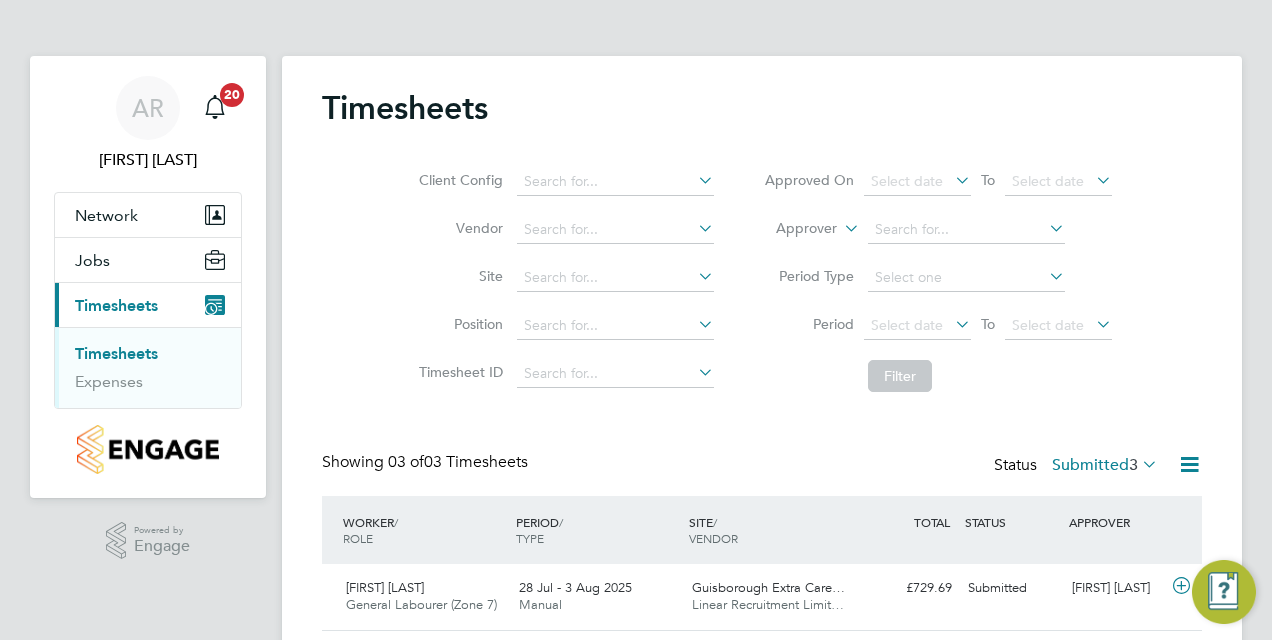 scroll, scrollTop: 10, scrollLeft: 10, axis: both 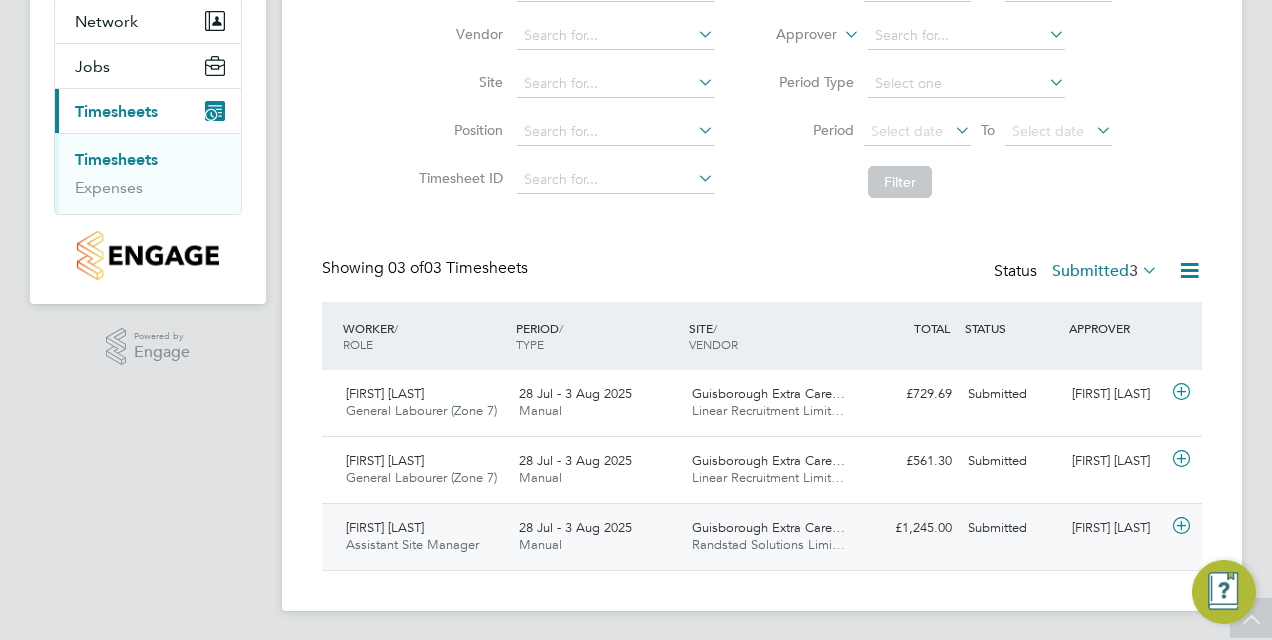 click on "Assistant Site Manager" 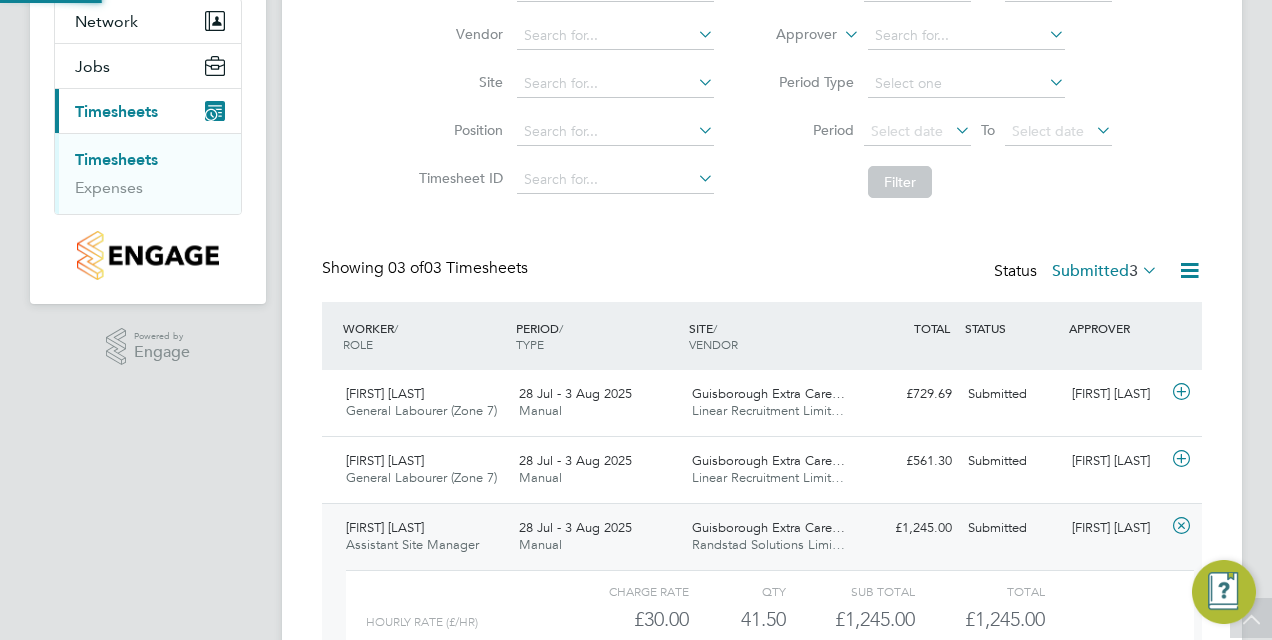 scroll, scrollTop: 10, scrollLeft: 10, axis: both 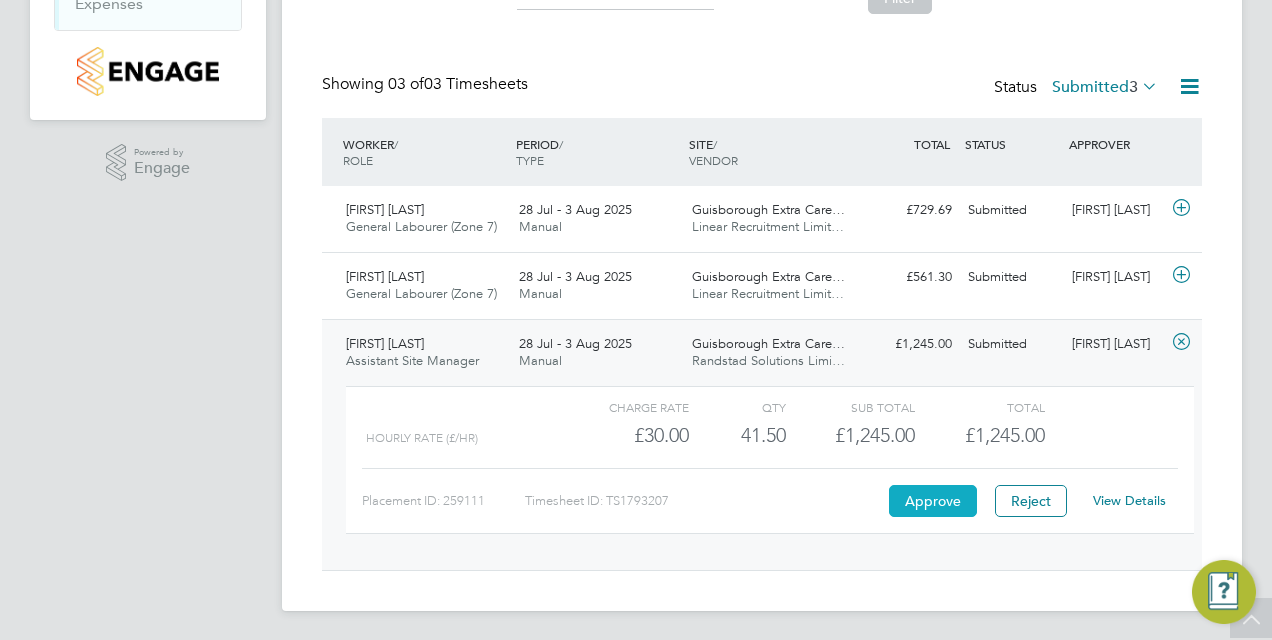click on "Approve" 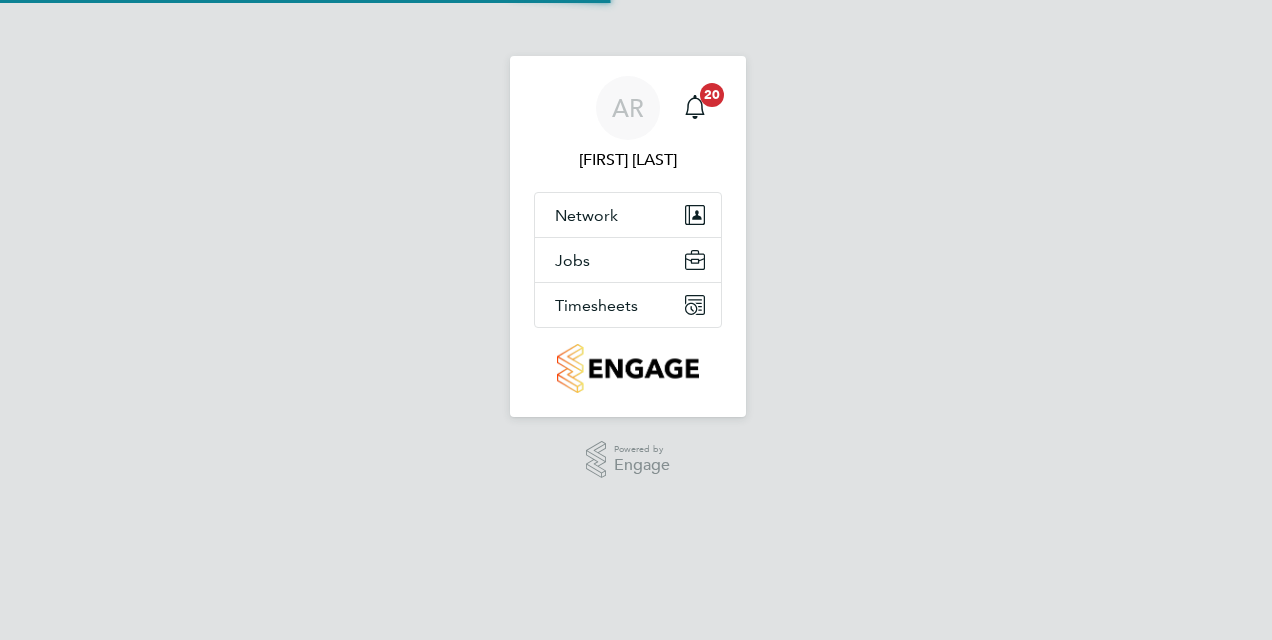scroll, scrollTop: 0, scrollLeft: 0, axis: both 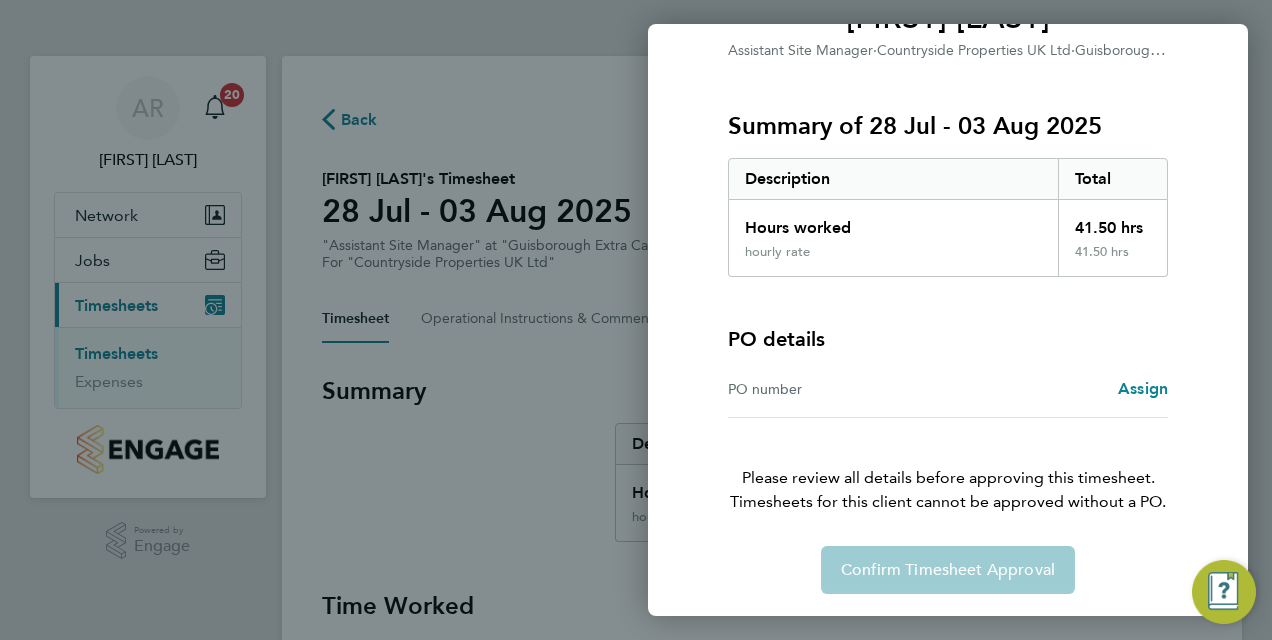 click on "Back
Timesheet approval of   Daniel Burdon   Assistant Site Manager   ·   Countryside Properties UK Ltd   ·   Guisborough Extra Care (Housing 21)   Summary of 28 Jul - 03 Aug 2025   Description   Total   Hours worked   41.50 hrs   hourly rate   41.50 hrs  PO details  PO number   Assign   Please review all details before approving this timesheet.   Timesheets for this client cannot be approved without a PO.   Confirm Timesheet Approval" 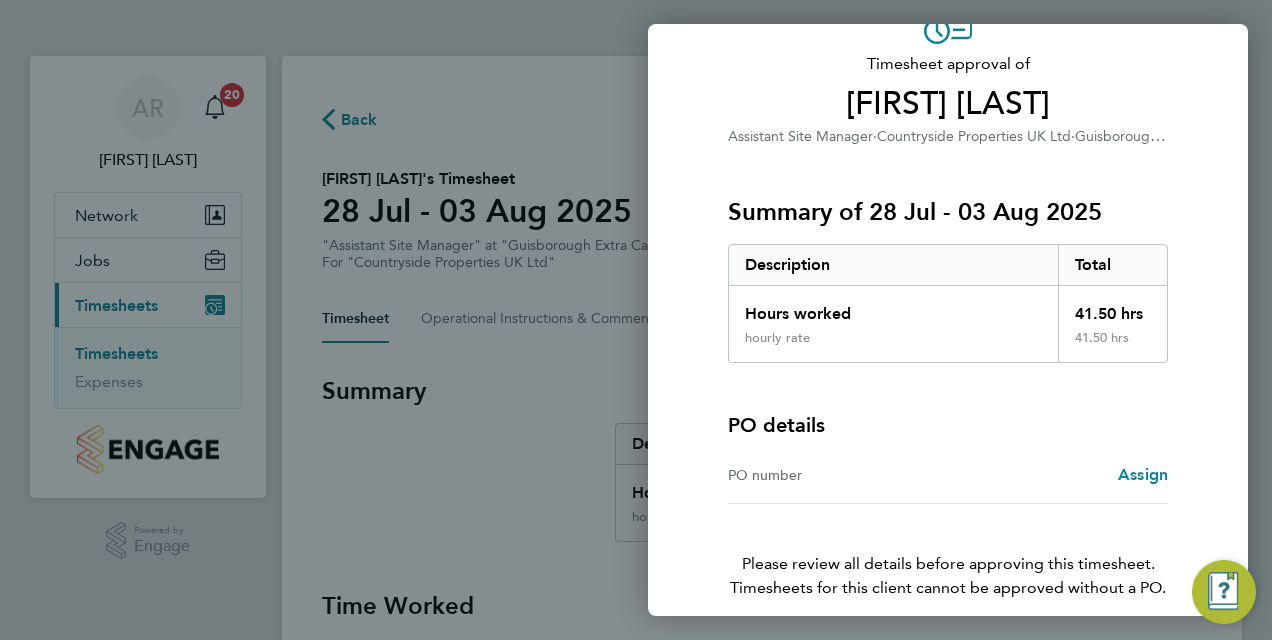 scroll, scrollTop: 0, scrollLeft: 0, axis: both 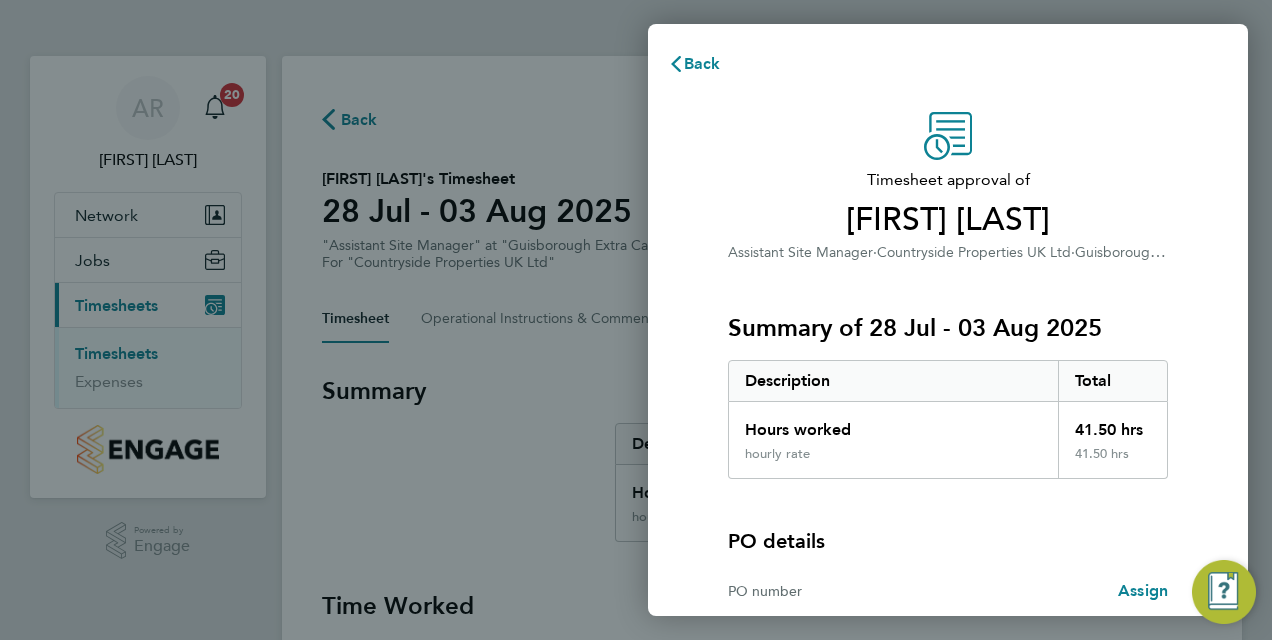 click on "Back
Timesheet approval of   Daniel Burdon   Assistant Site Manager   ·   Countryside Properties UK Ltd   ·   Guisborough Extra Care (Housing 21)   Summary of 28 Jul - 03 Aug 2025   Description   Total   Hours worked   41.50 hrs   hourly rate   41.50 hrs  PO details  PO number   Assign   Please review all details before approving this timesheet.   Timesheets for this client cannot be approved without a PO.   Confirm Timesheet Approval" 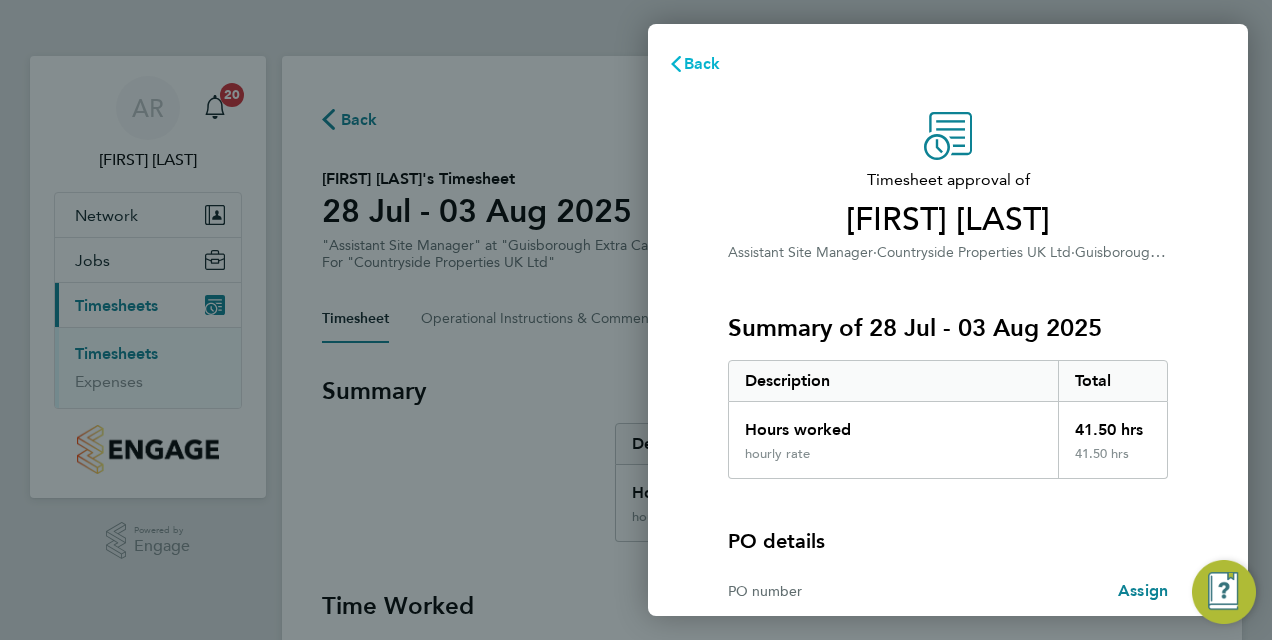 click on "Back" 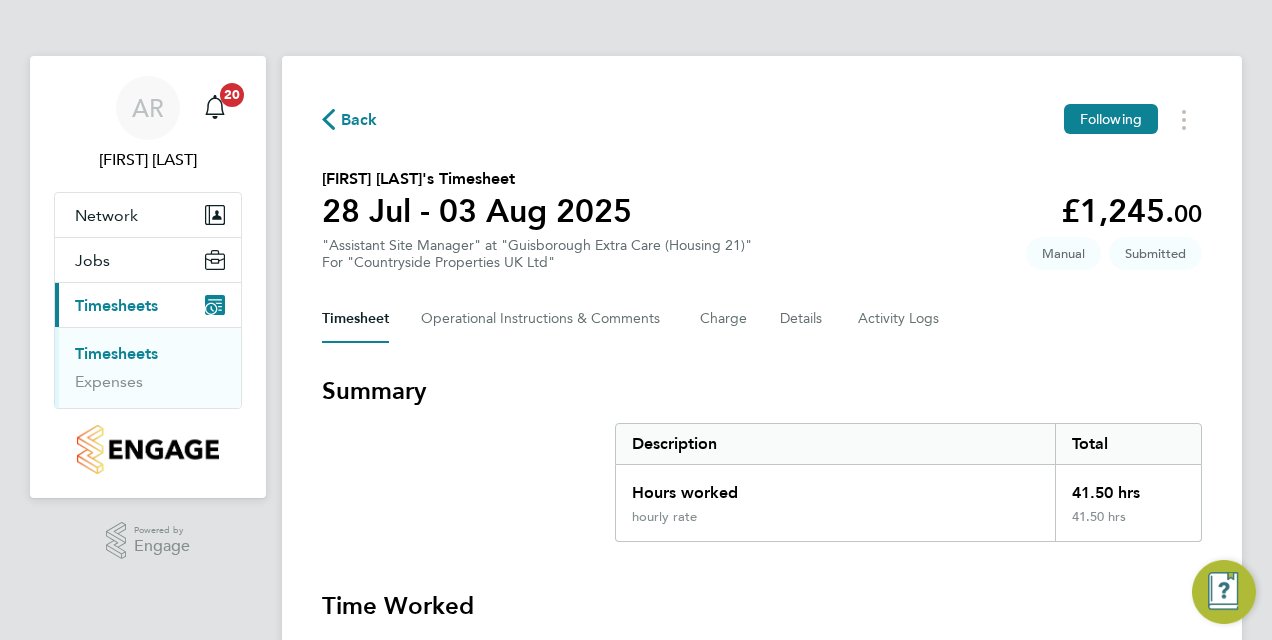click on "Timesheets" at bounding box center [116, 353] 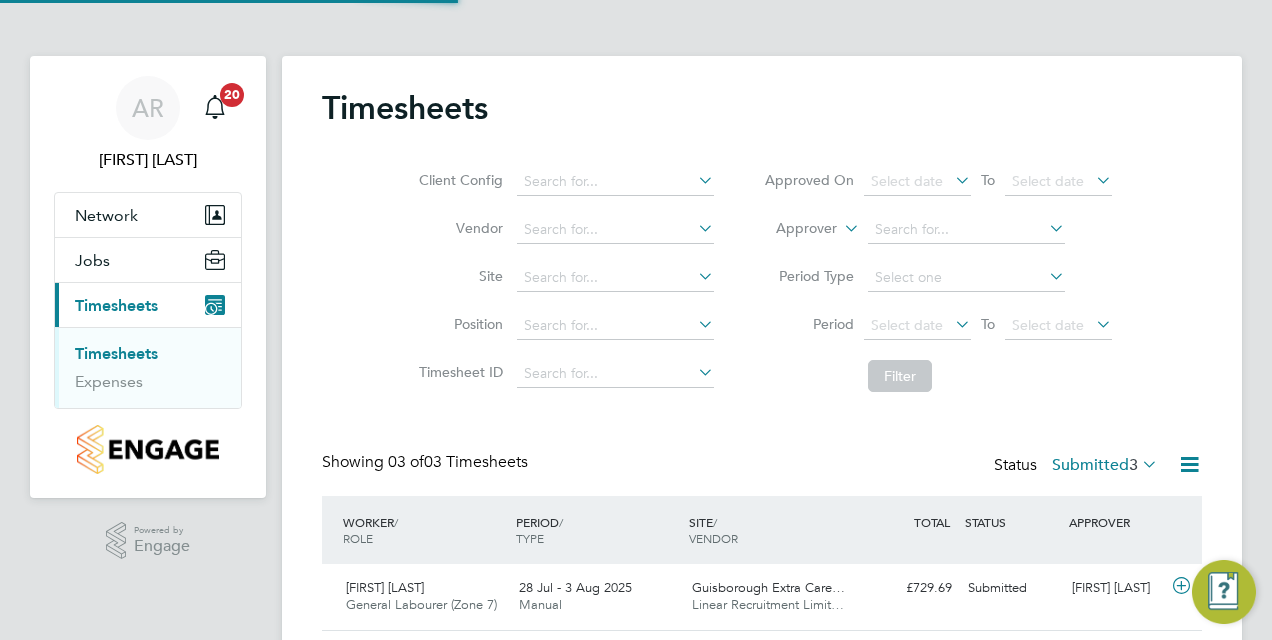 scroll, scrollTop: 10, scrollLeft: 10, axis: both 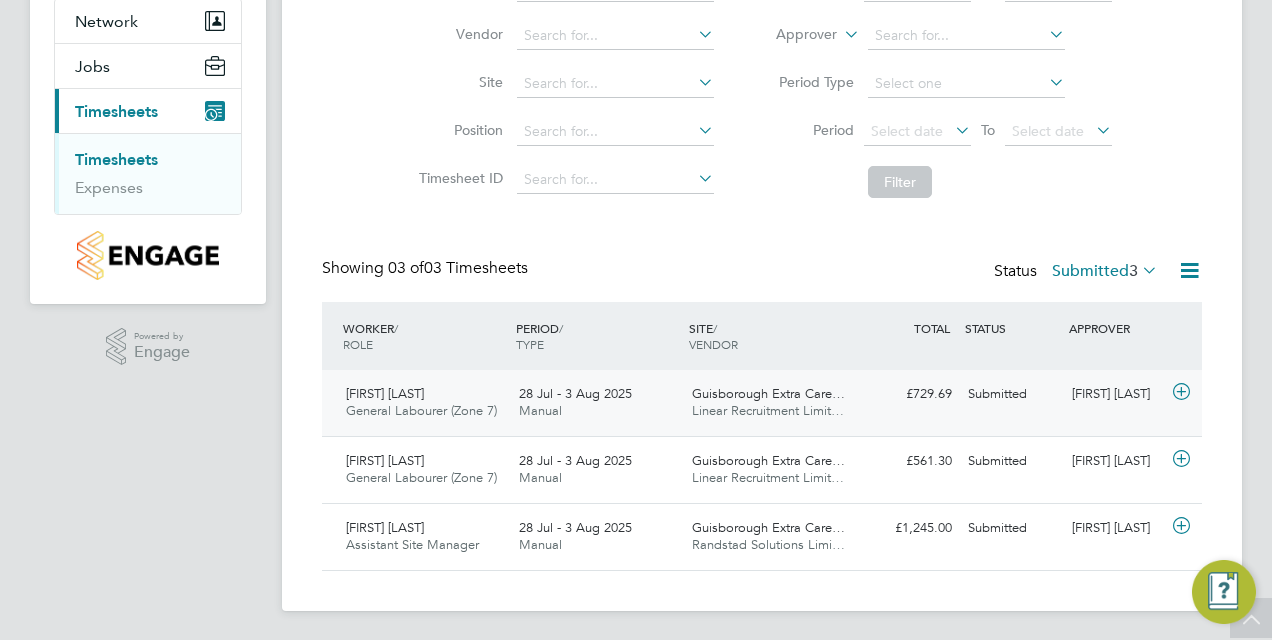 click on "Michael French" 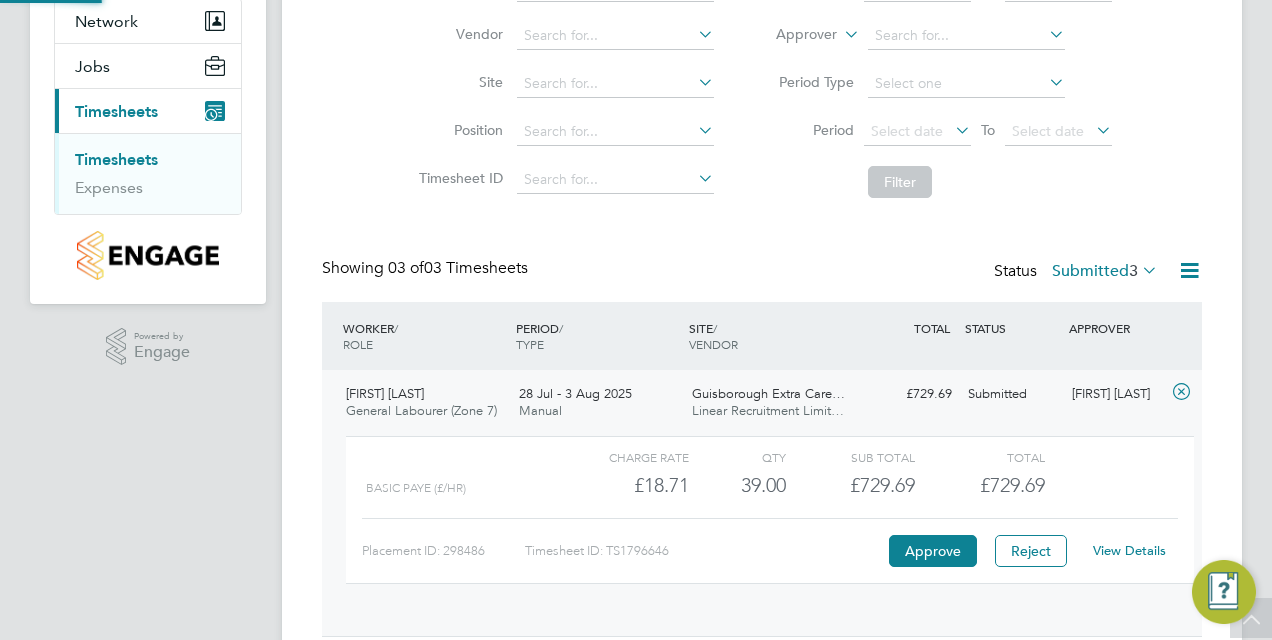 scroll, scrollTop: 10, scrollLeft: 10, axis: both 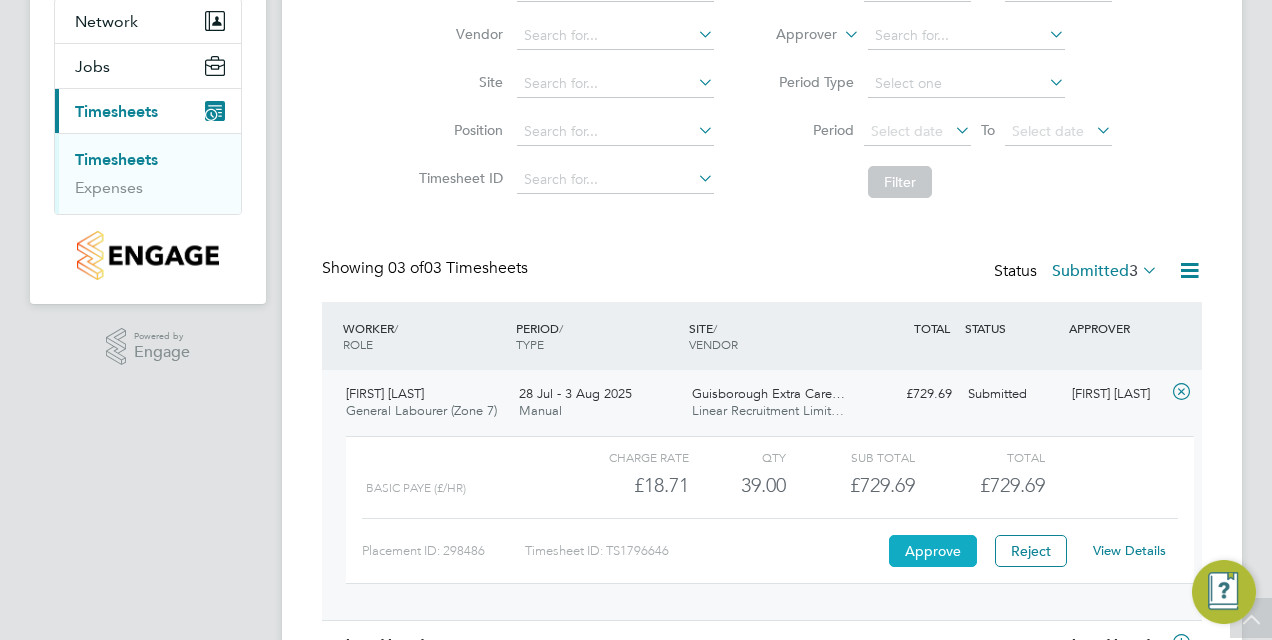 click on "Approve" 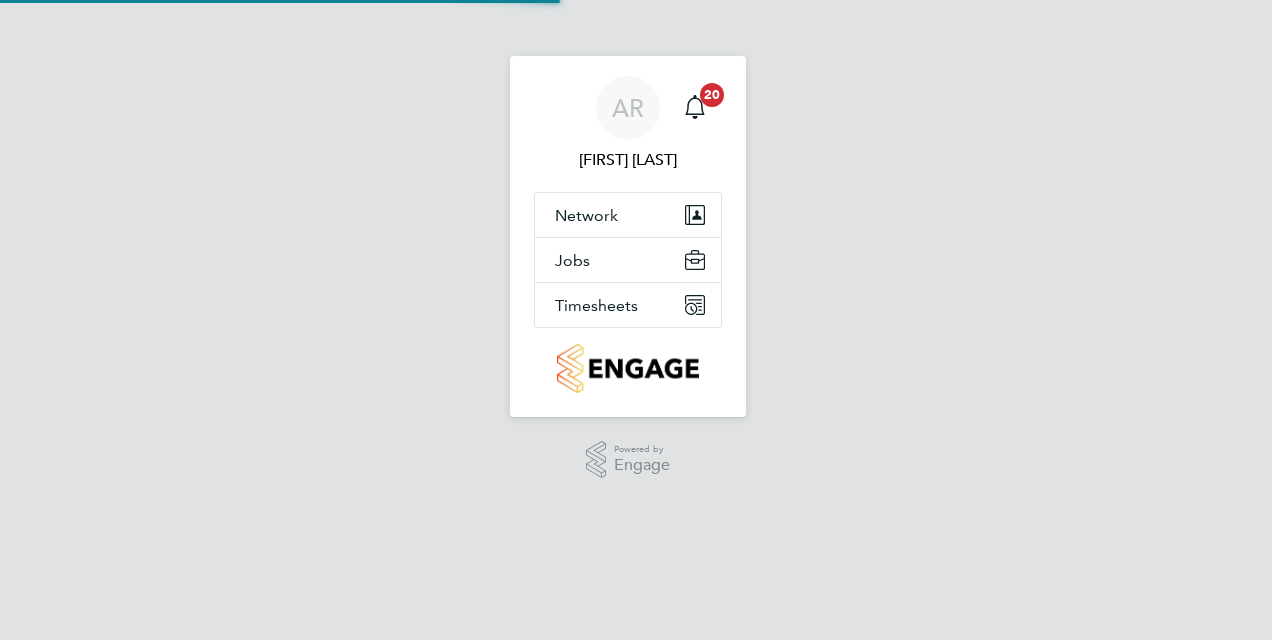 scroll, scrollTop: 0, scrollLeft: 0, axis: both 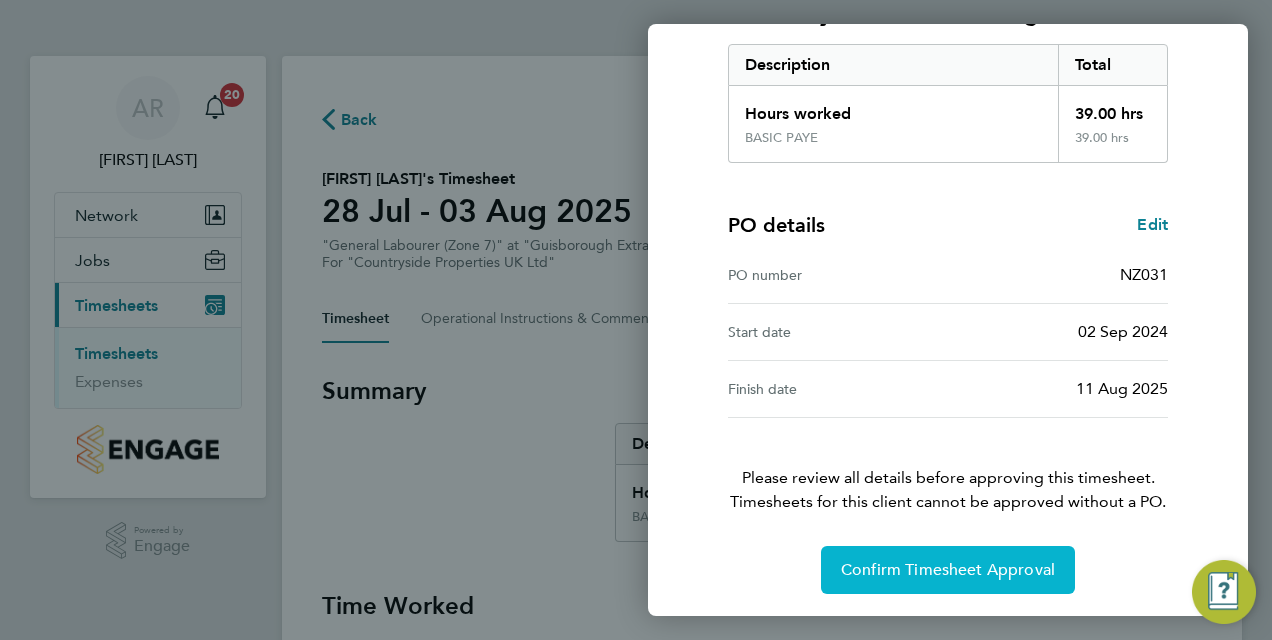 click on "Confirm Timesheet Approval" 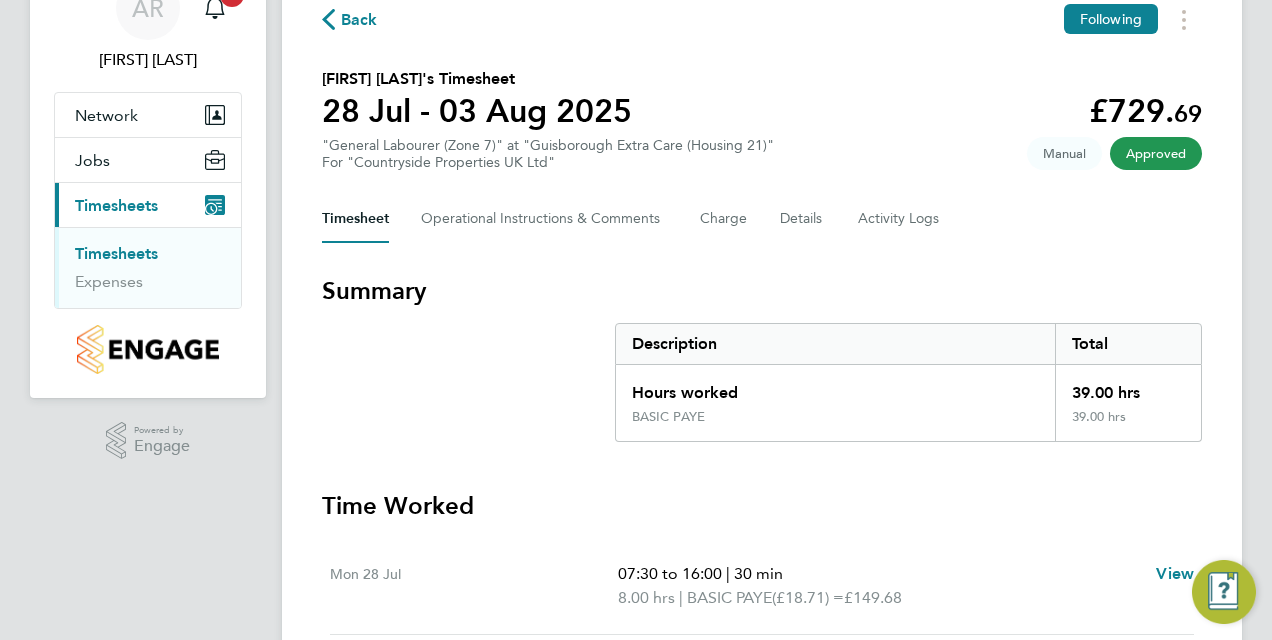 scroll, scrollTop: 205, scrollLeft: 0, axis: vertical 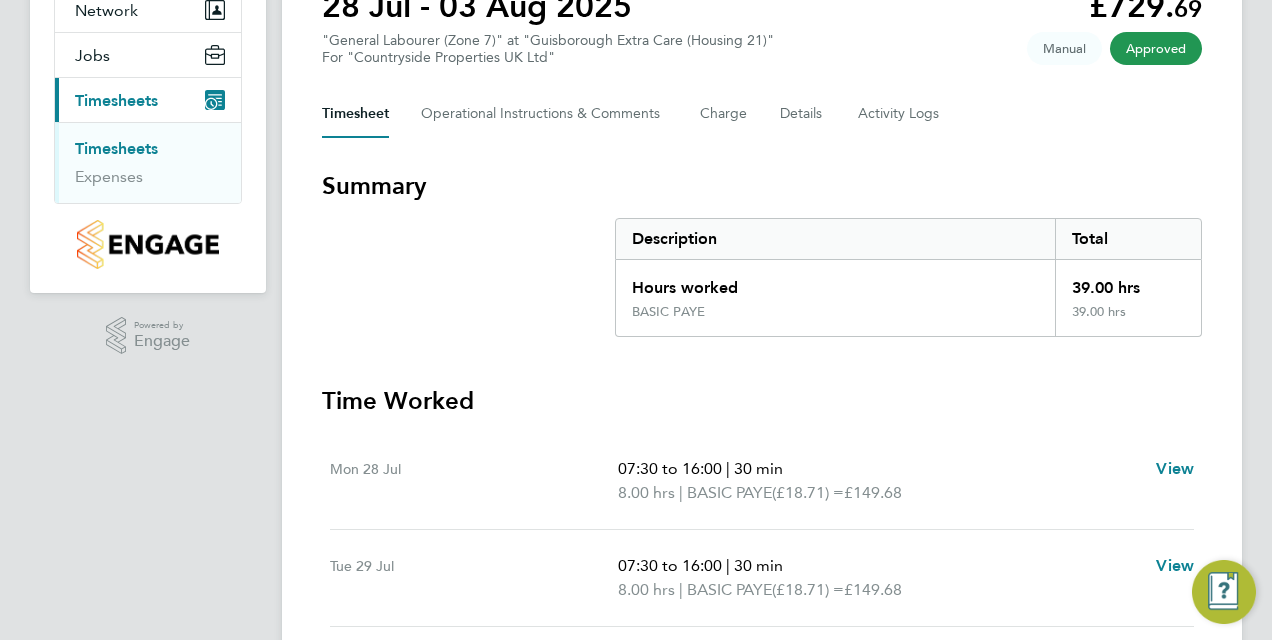 click on "Timesheets" at bounding box center (116, 148) 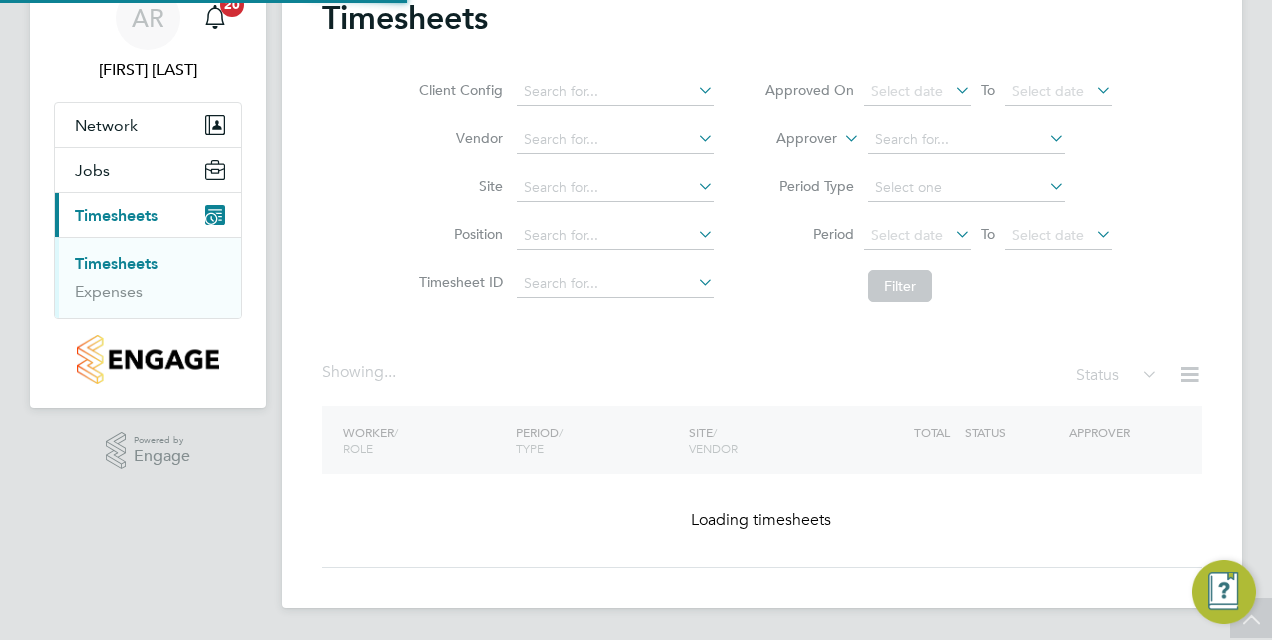 scroll, scrollTop: 0, scrollLeft: 0, axis: both 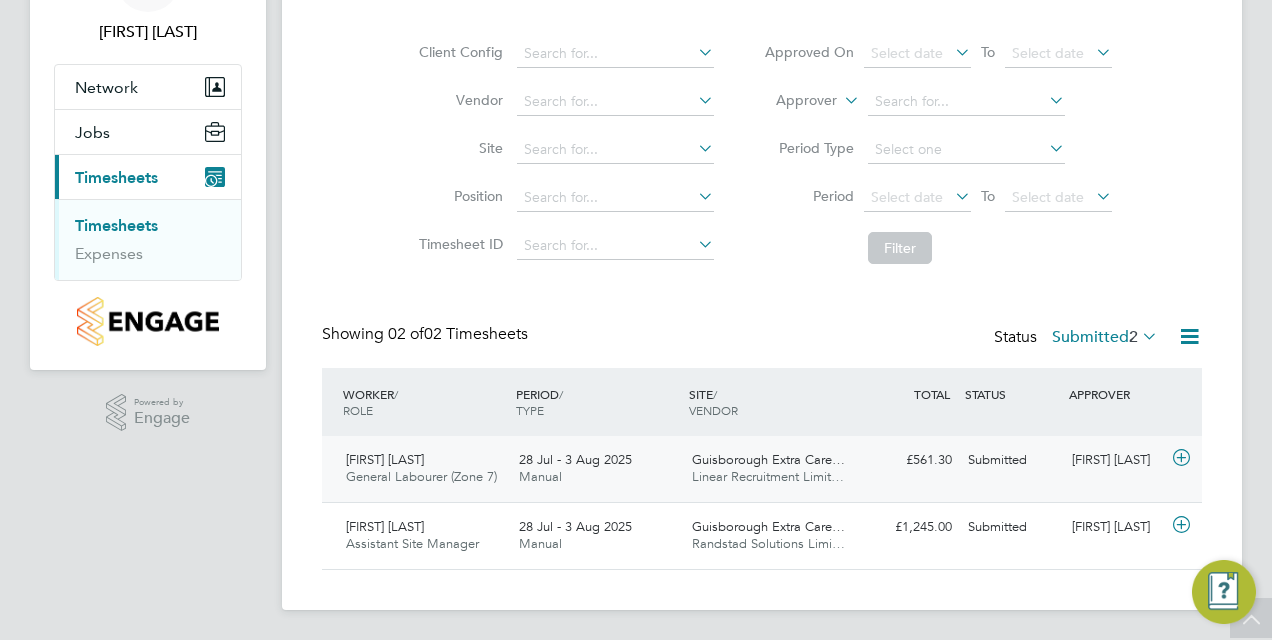 click on "Adam Rook General Labourer (Zone 7)   28 Jul - 3 Aug 2025" 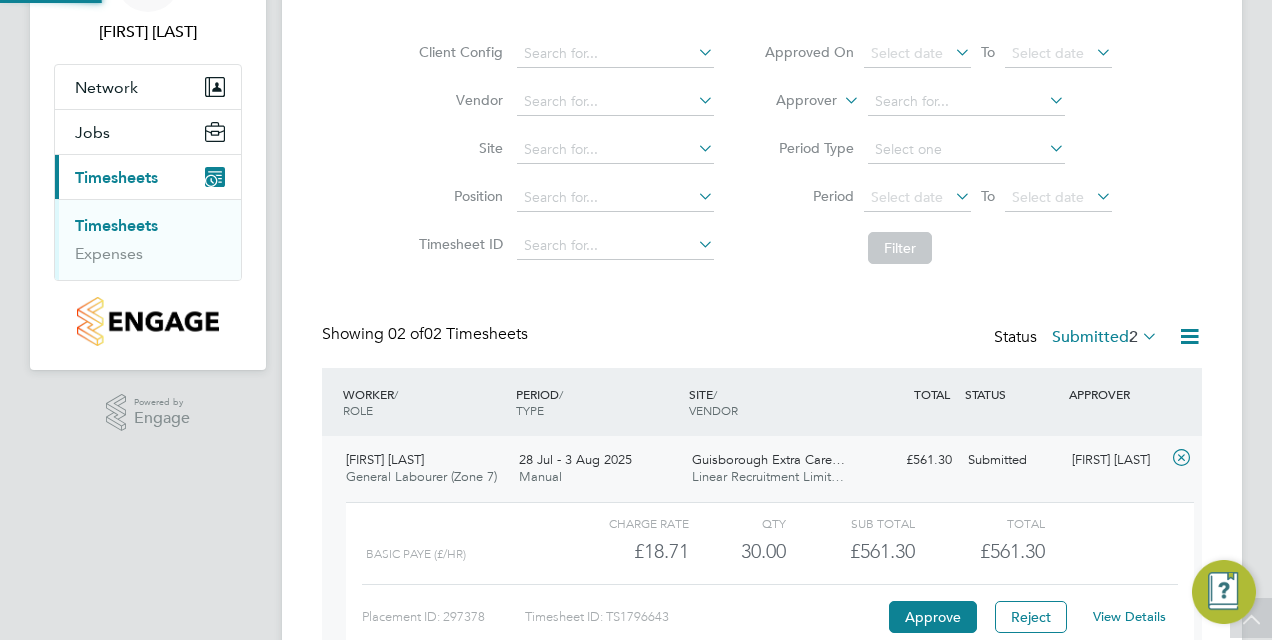 scroll, scrollTop: 10, scrollLeft: 10, axis: both 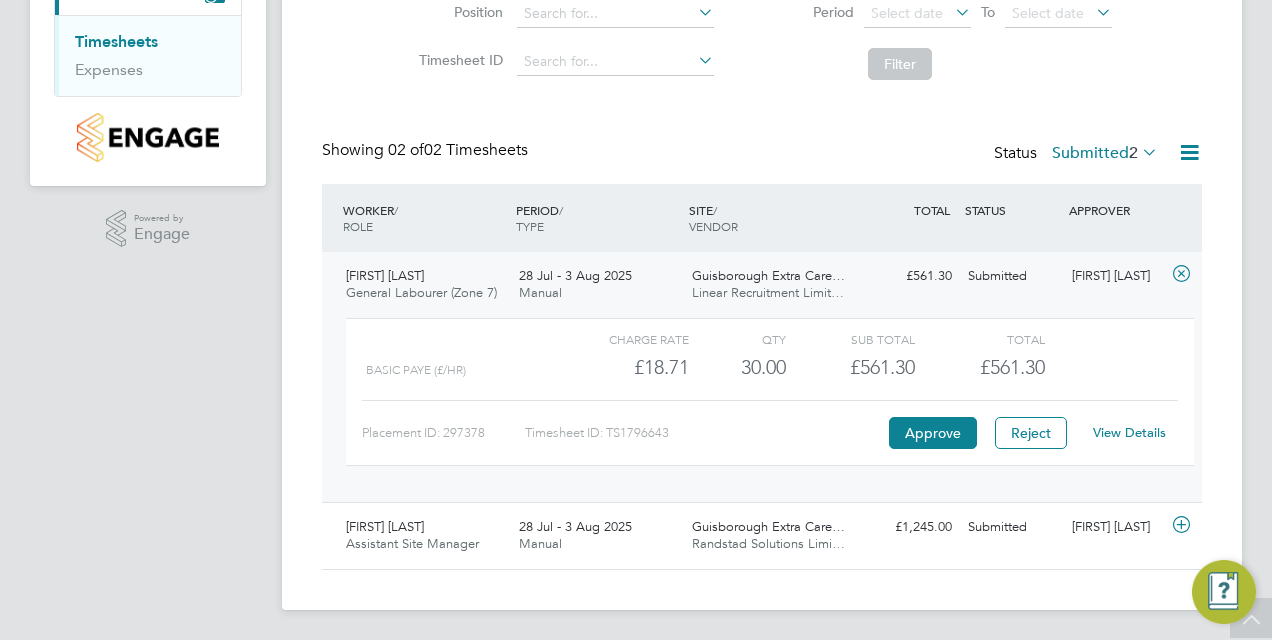 click on "View Details" 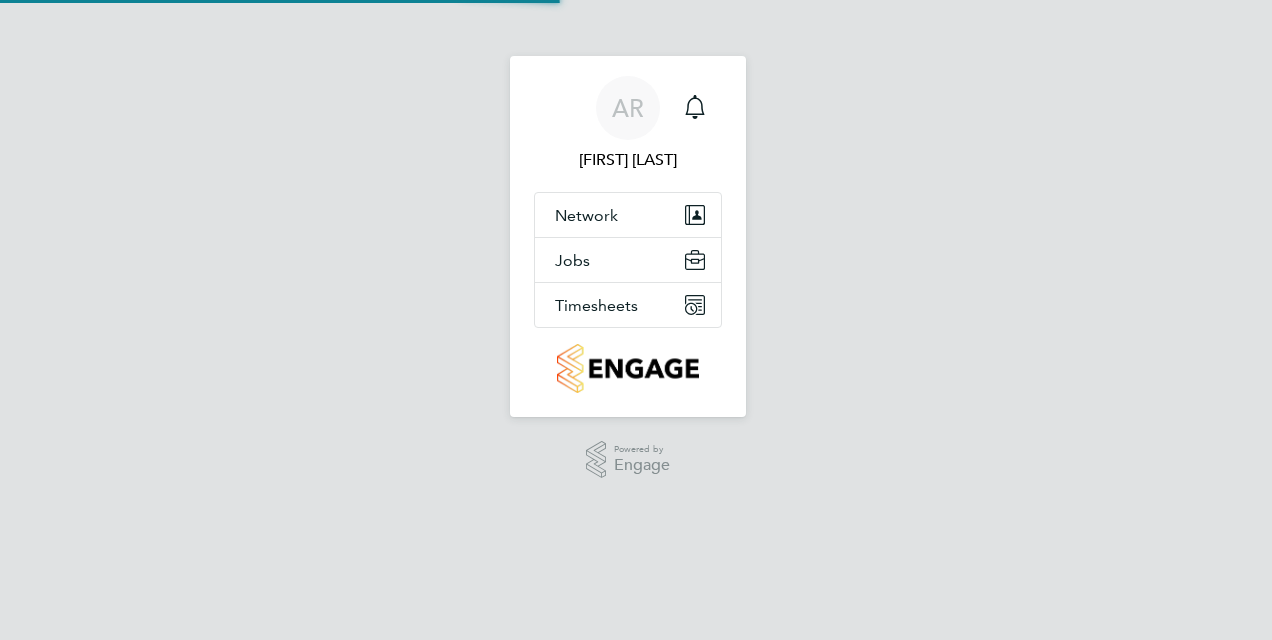 scroll, scrollTop: 0, scrollLeft: 0, axis: both 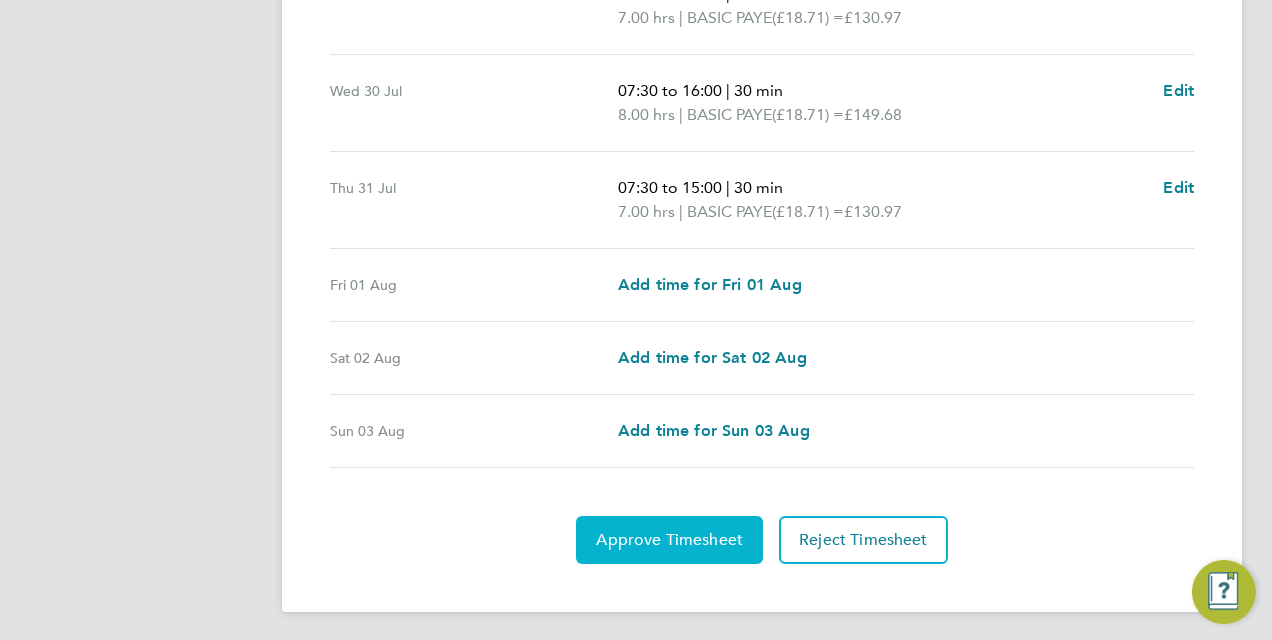 click on "Approve Timesheet" 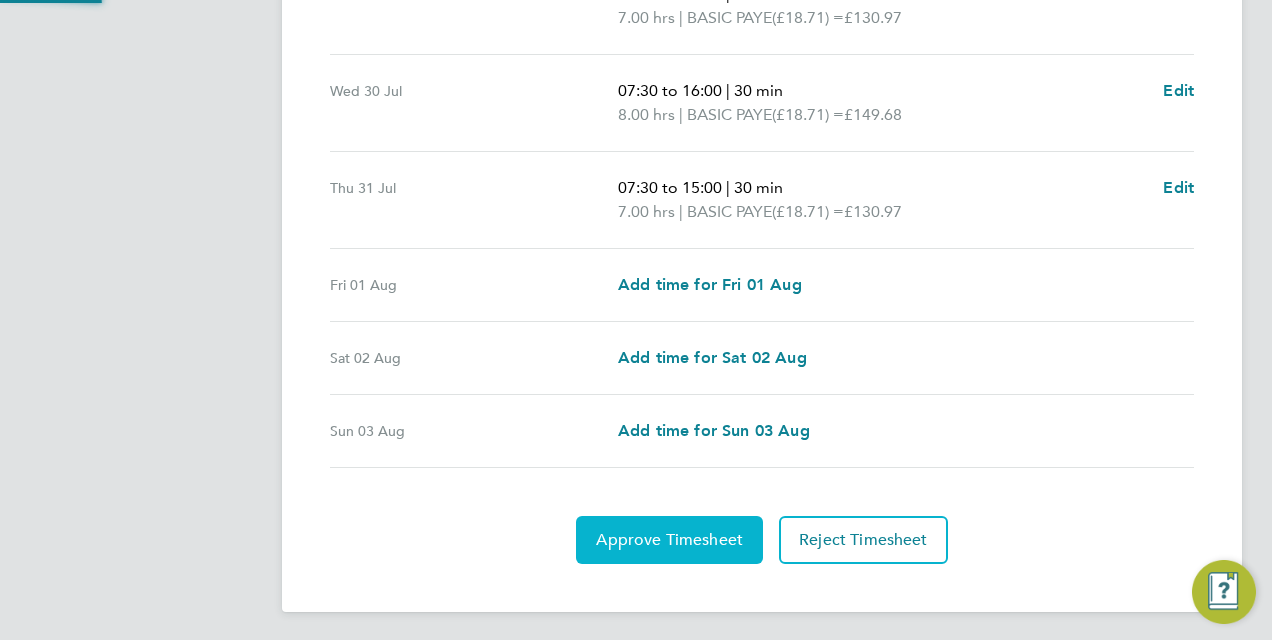 scroll, scrollTop: 0, scrollLeft: 0, axis: both 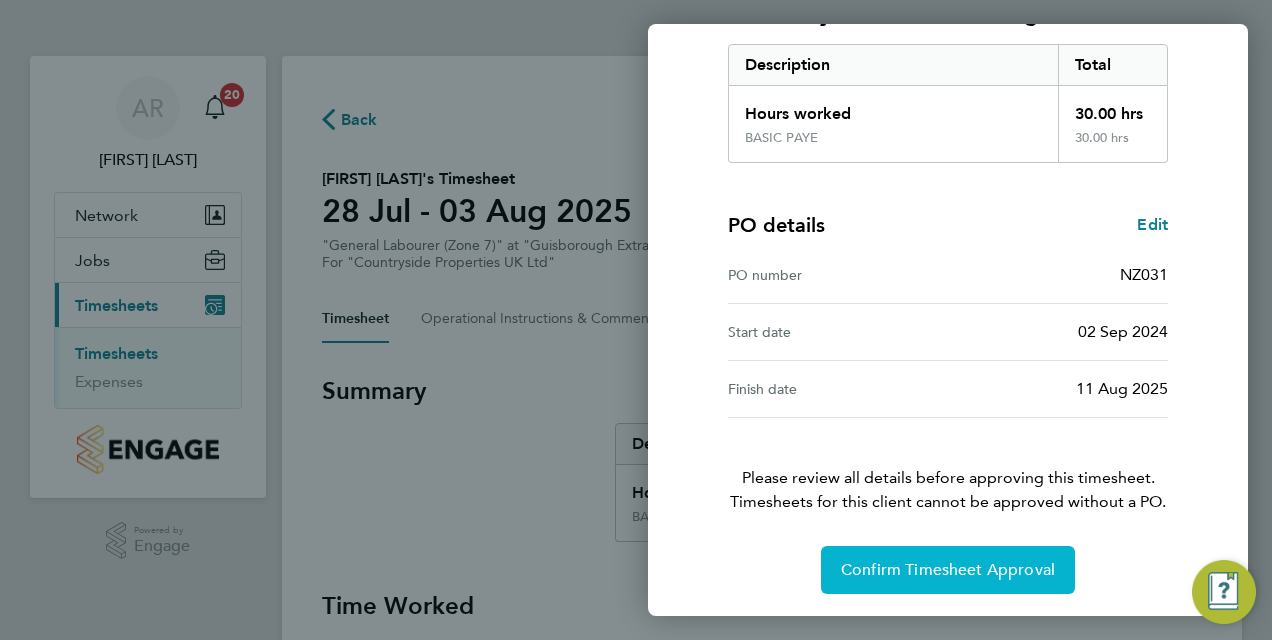 click on "Confirm Timesheet Approval" 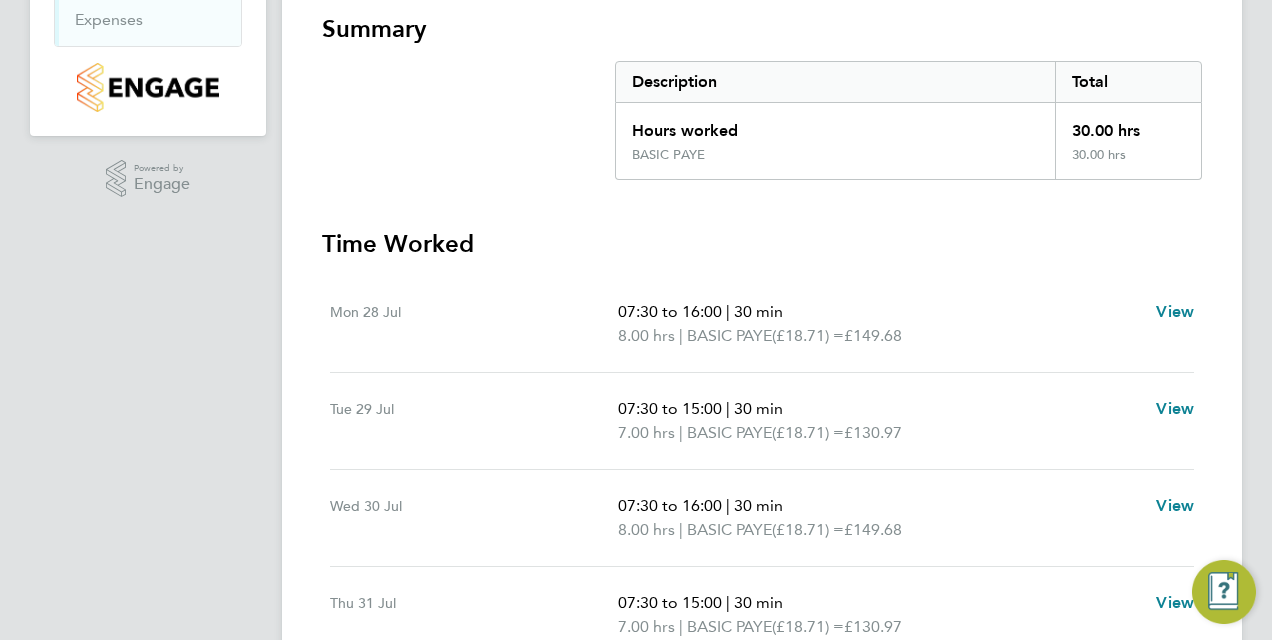scroll, scrollTop: 0, scrollLeft: 0, axis: both 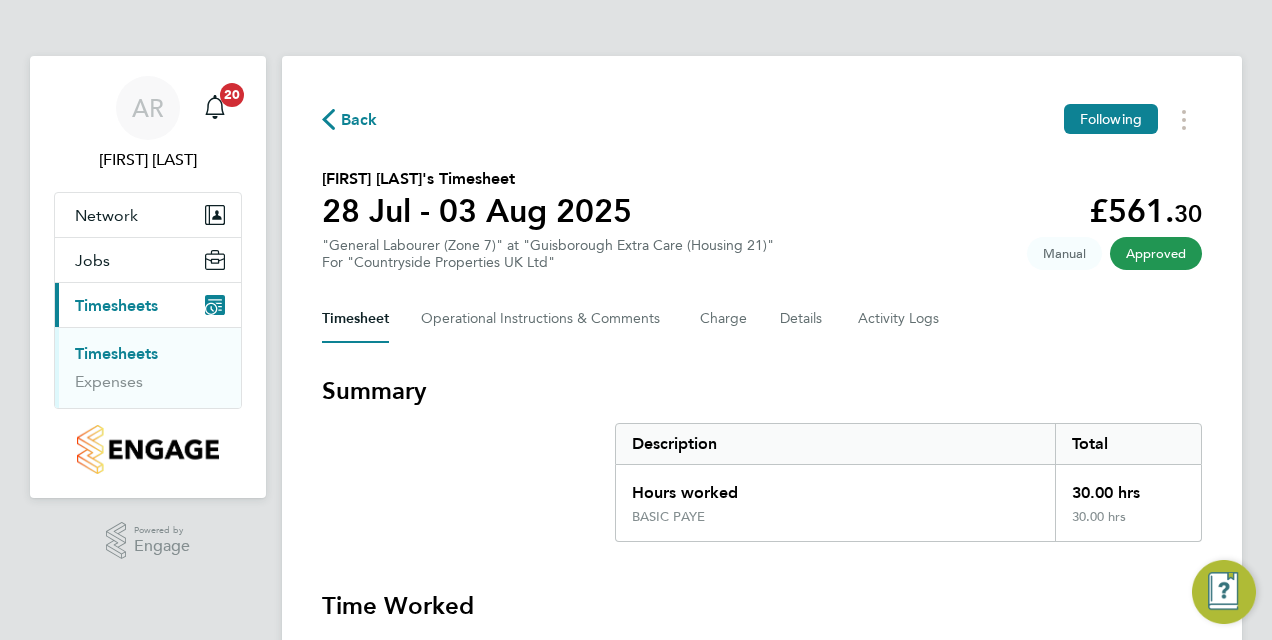 click on "Timesheets" at bounding box center [116, 353] 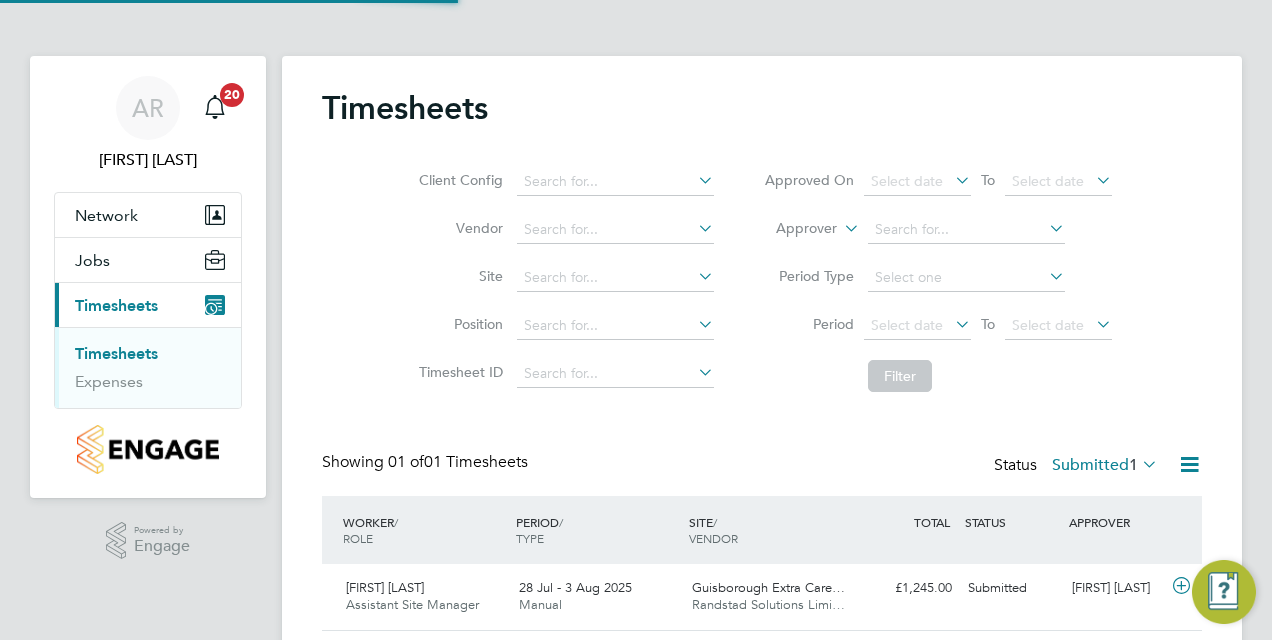 scroll, scrollTop: 10, scrollLeft: 10, axis: both 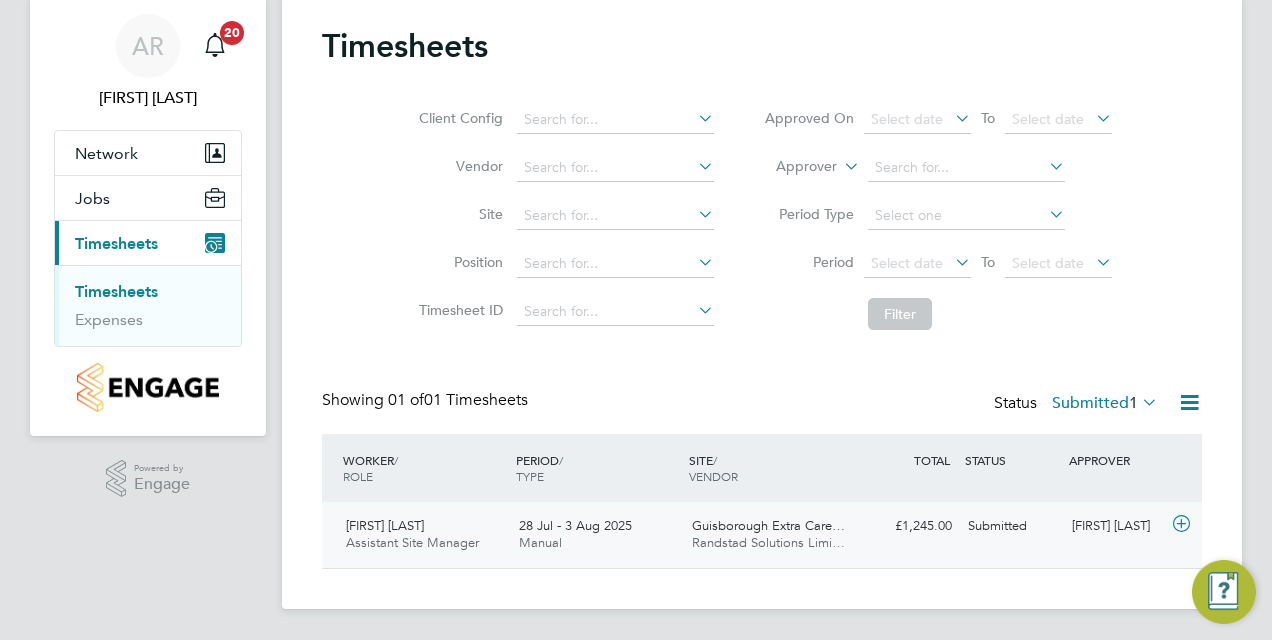 click on "[FIRST] [LAST]" 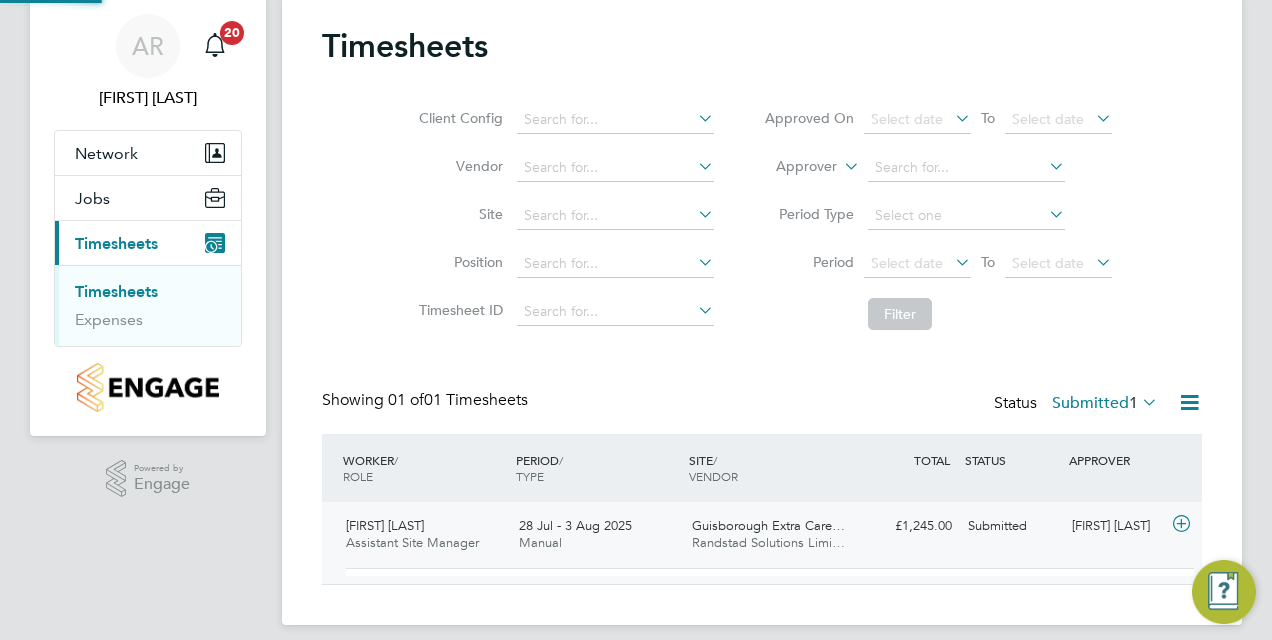 scroll, scrollTop: 10, scrollLeft: 10, axis: both 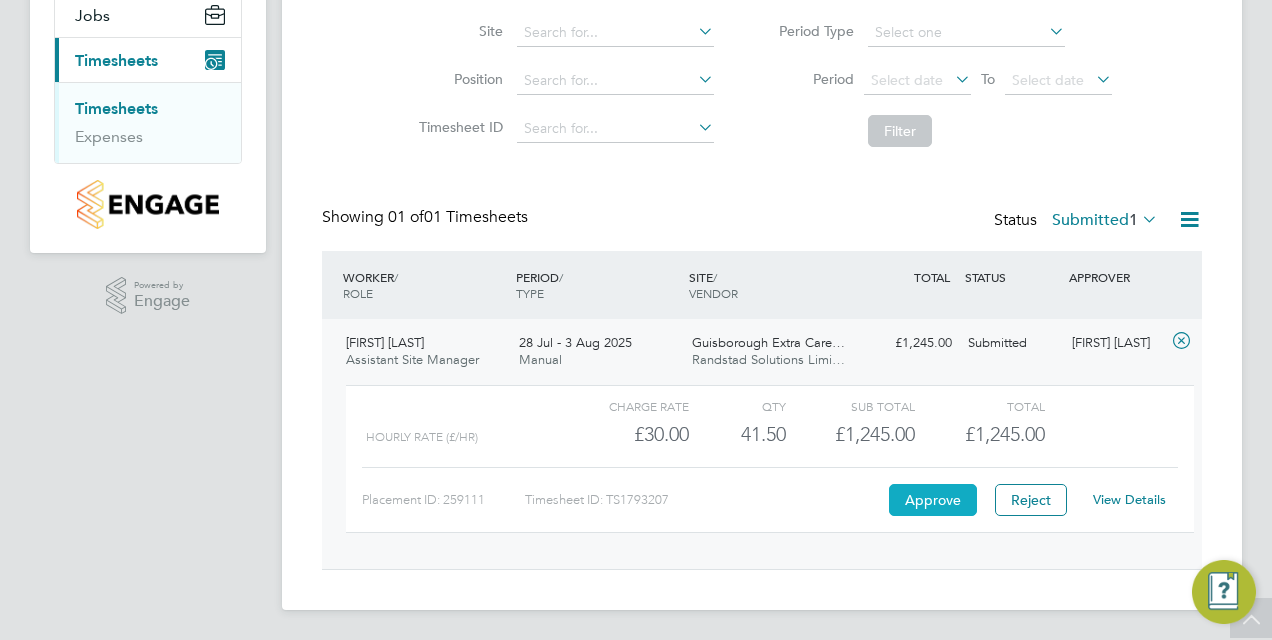 click on "Approve" 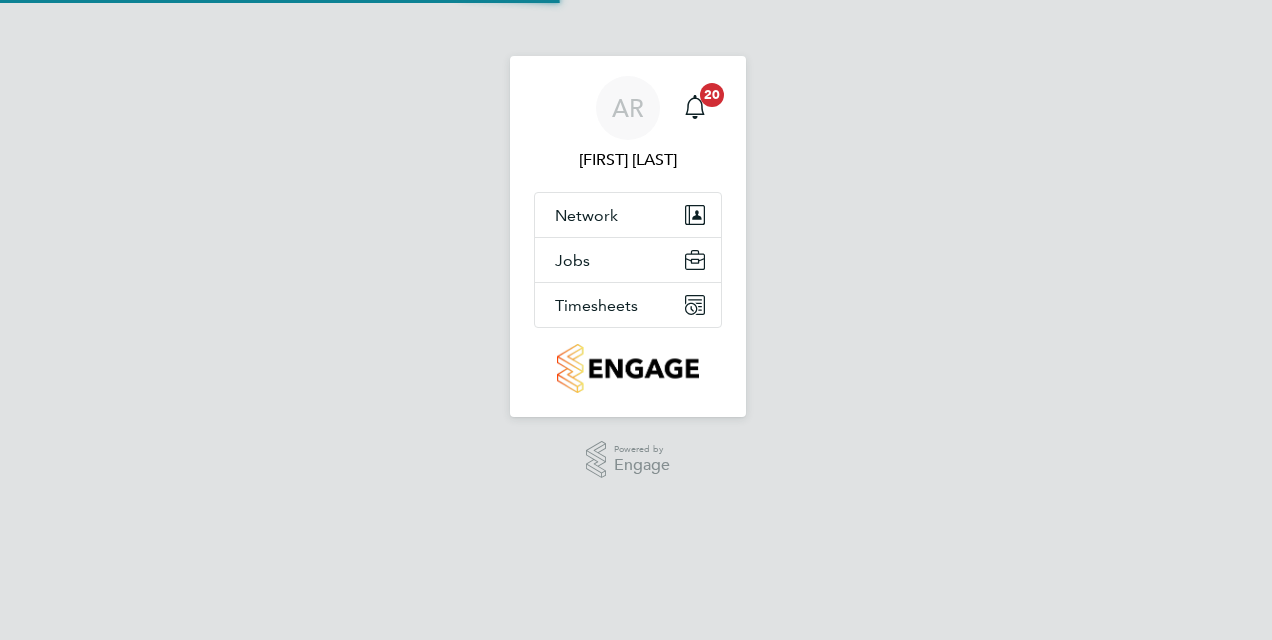 scroll, scrollTop: 0, scrollLeft: 0, axis: both 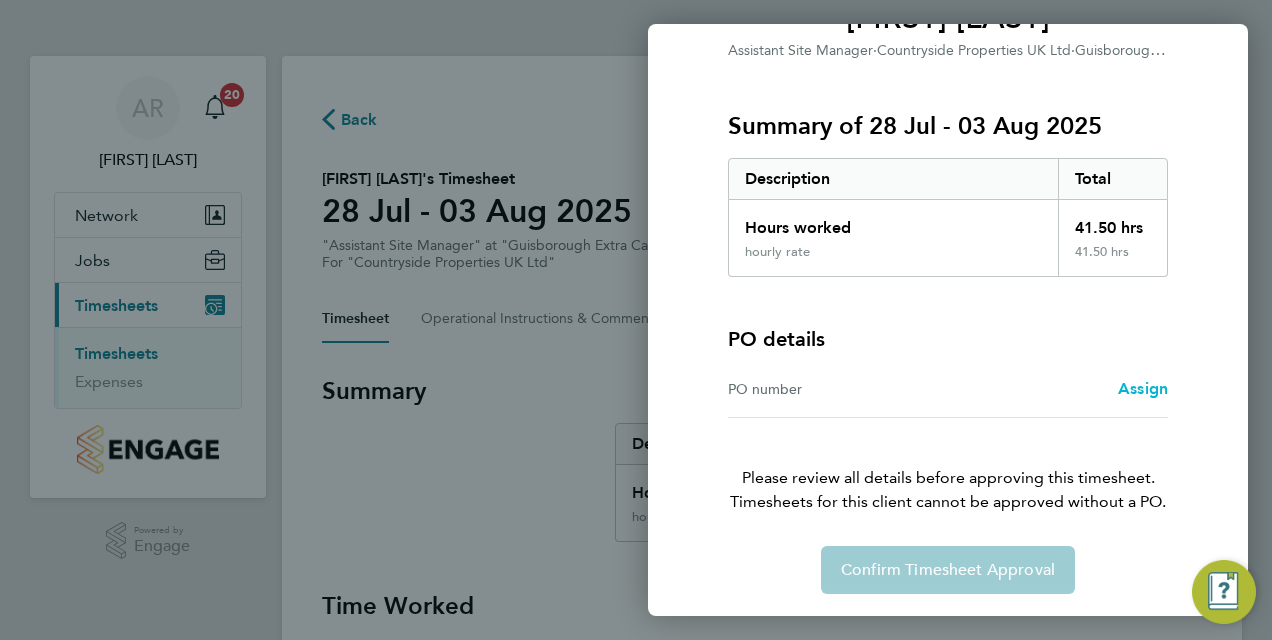 click on "Assign" at bounding box center [1143, 388] 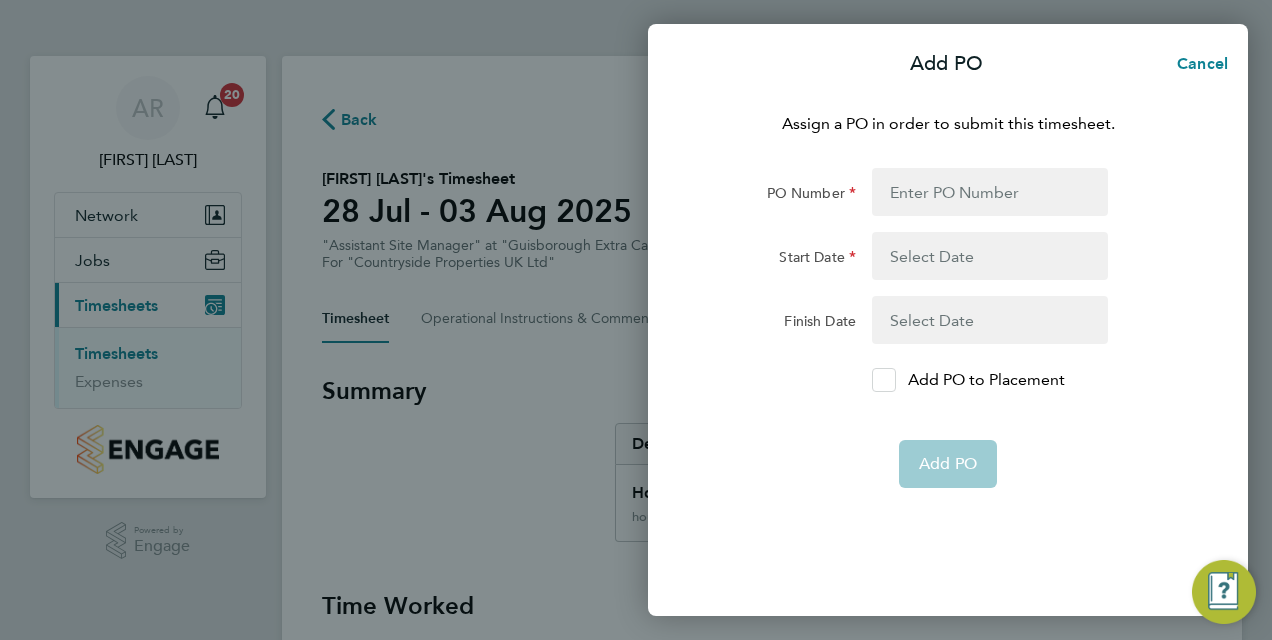click 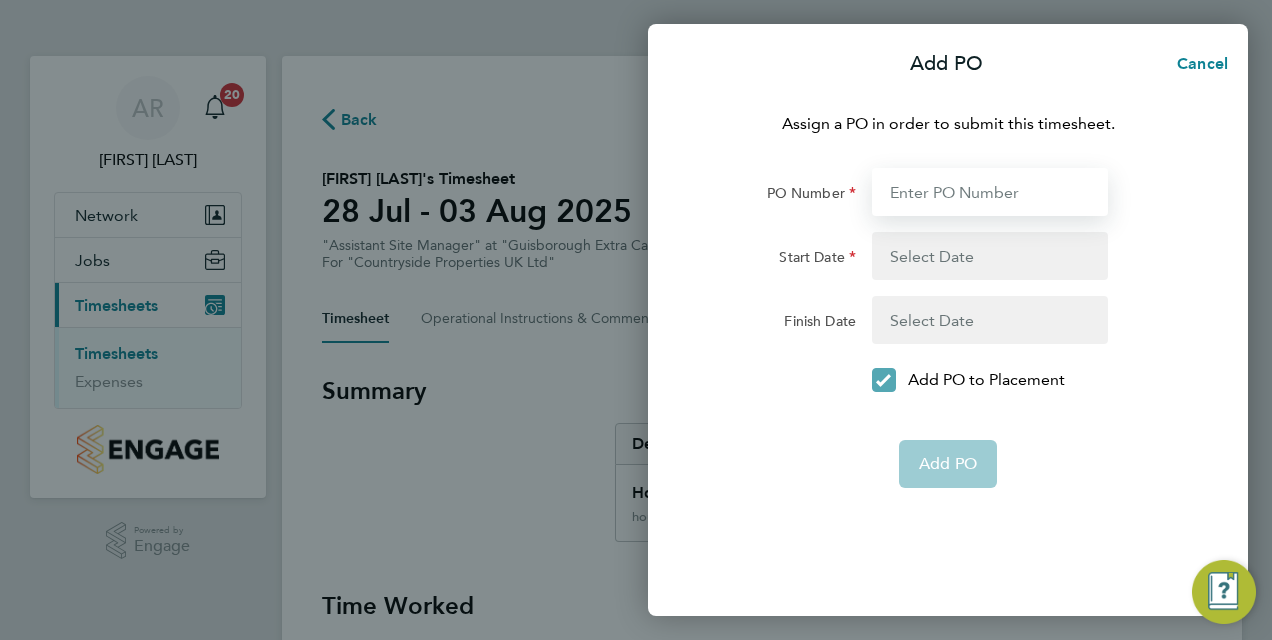 click on "PO Number" at bounding box center [990, 192] 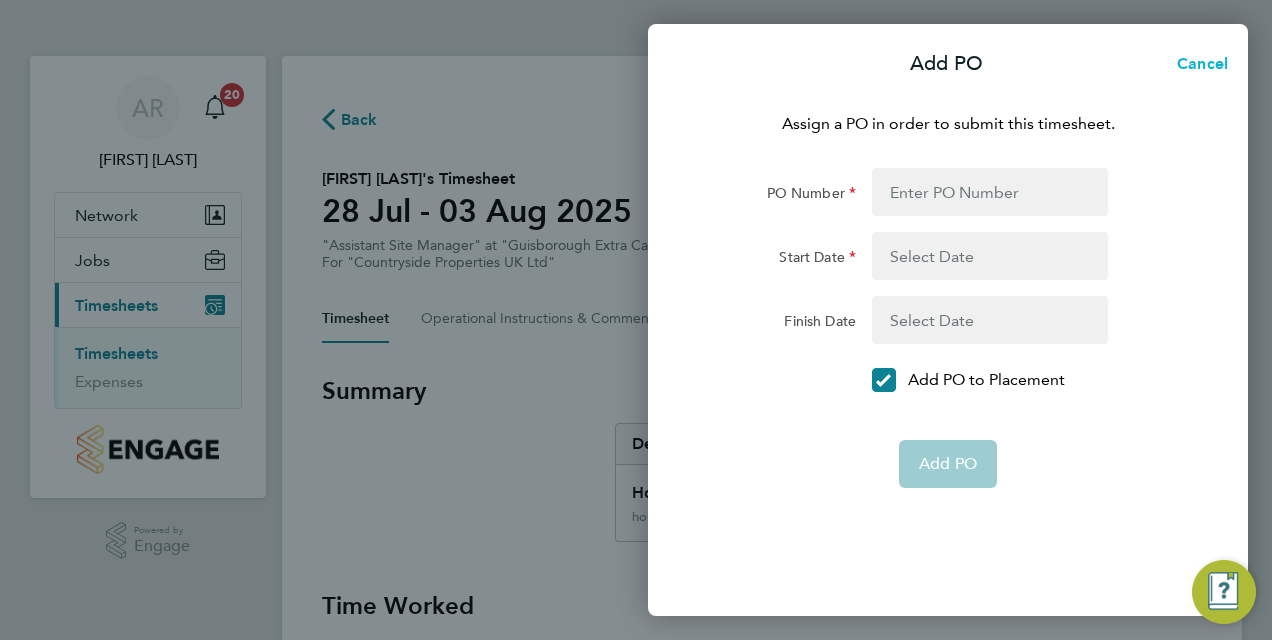 click on "Cancel" 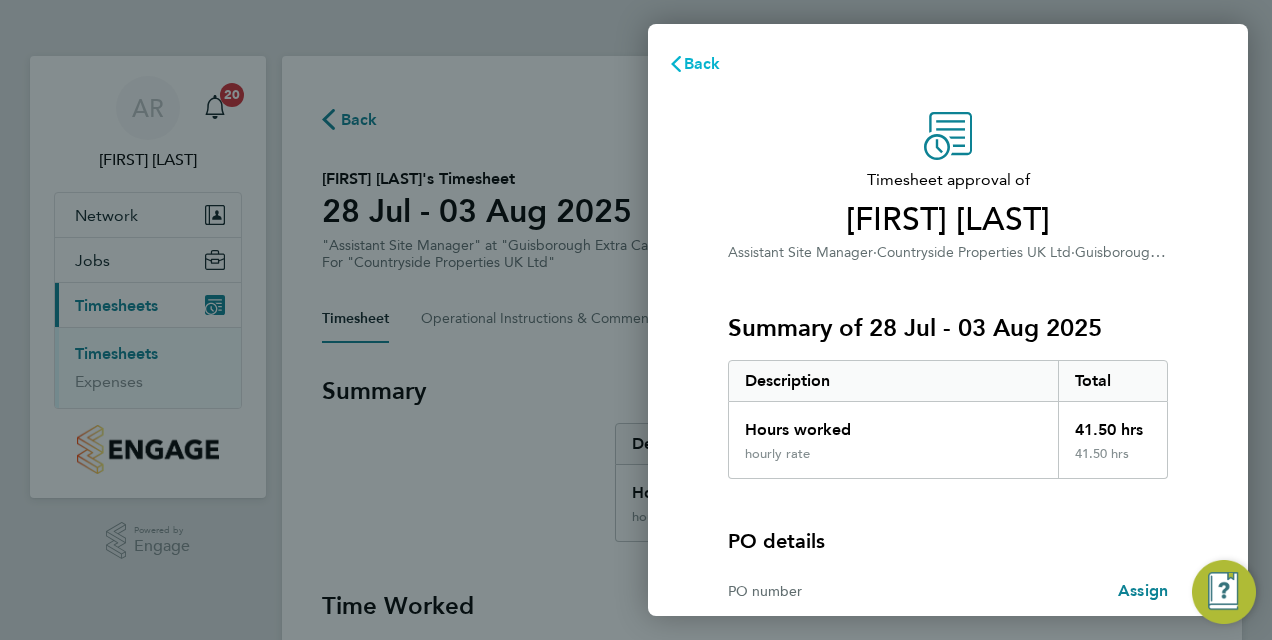 click on "Back" 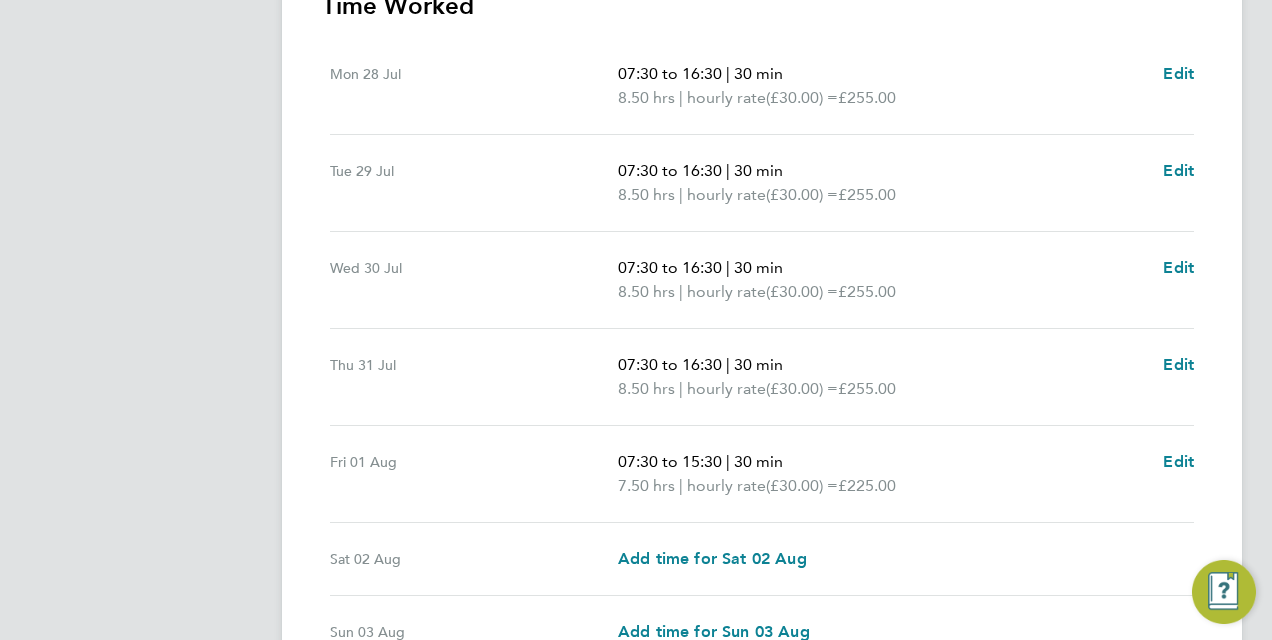 scroll, scrollTop: 0, scrollLeft: 0, axis: both 